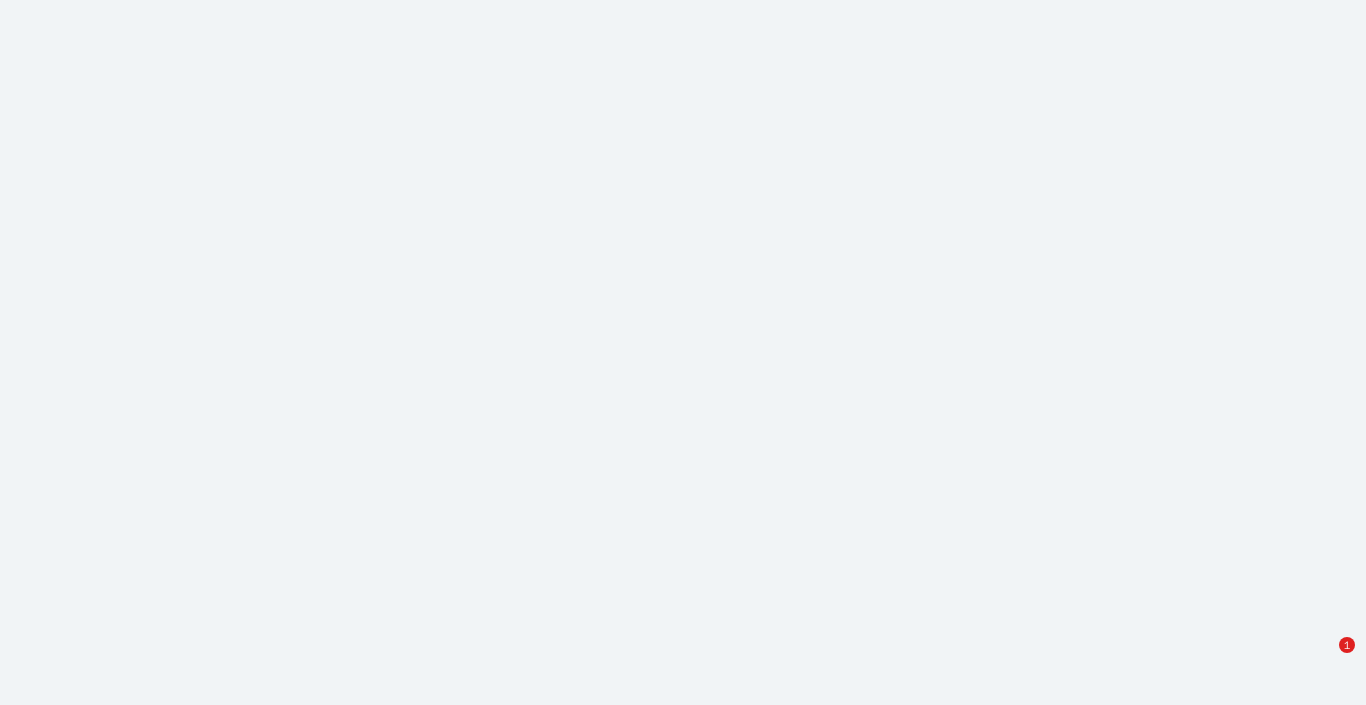 scroll, scrollTop: 0, scrollLeft: 0, axis: both 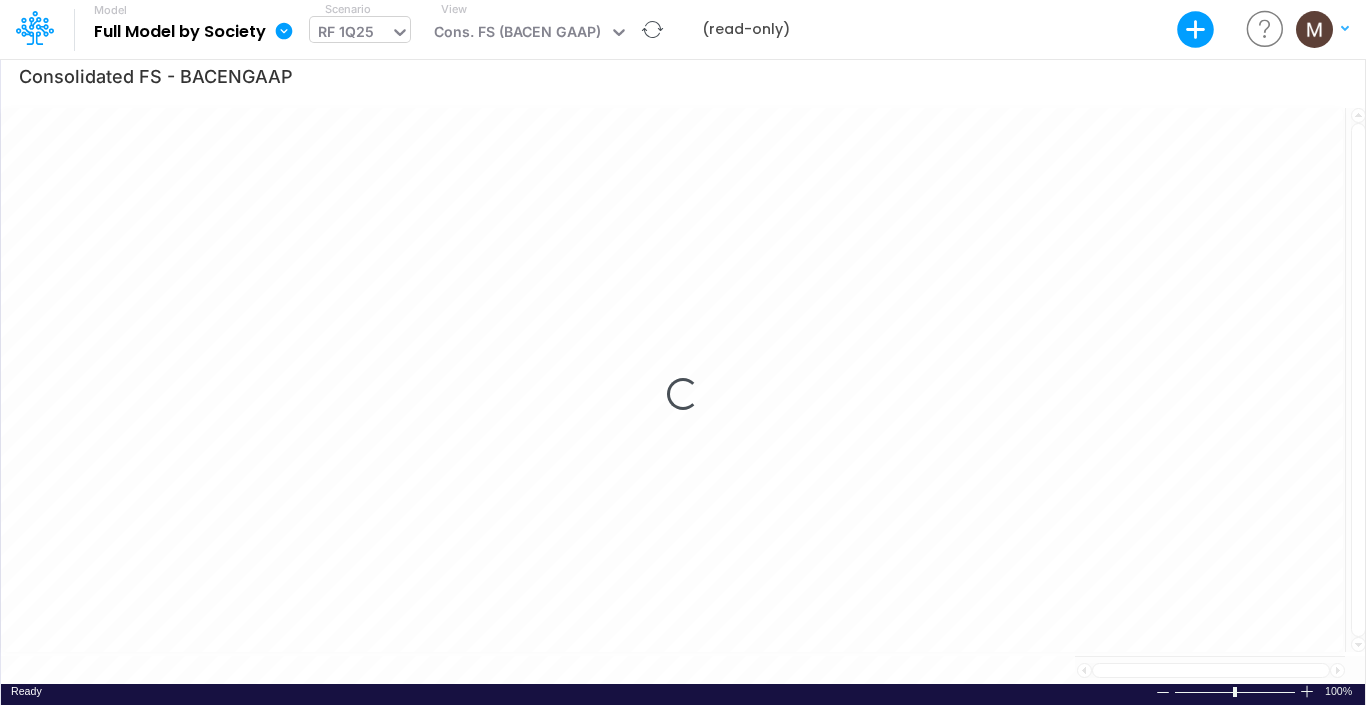 click on "Loading..." at bounding box center (683, 394) 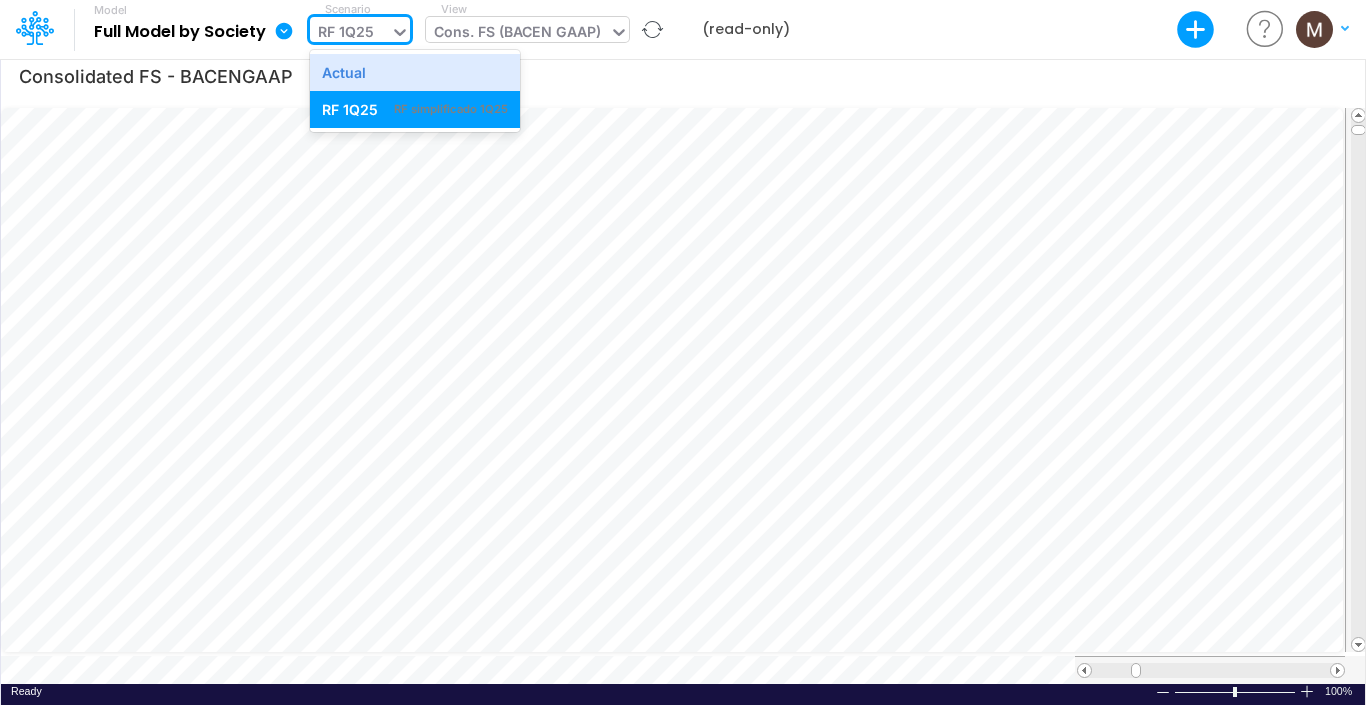 click at bounding box center (619, 32) 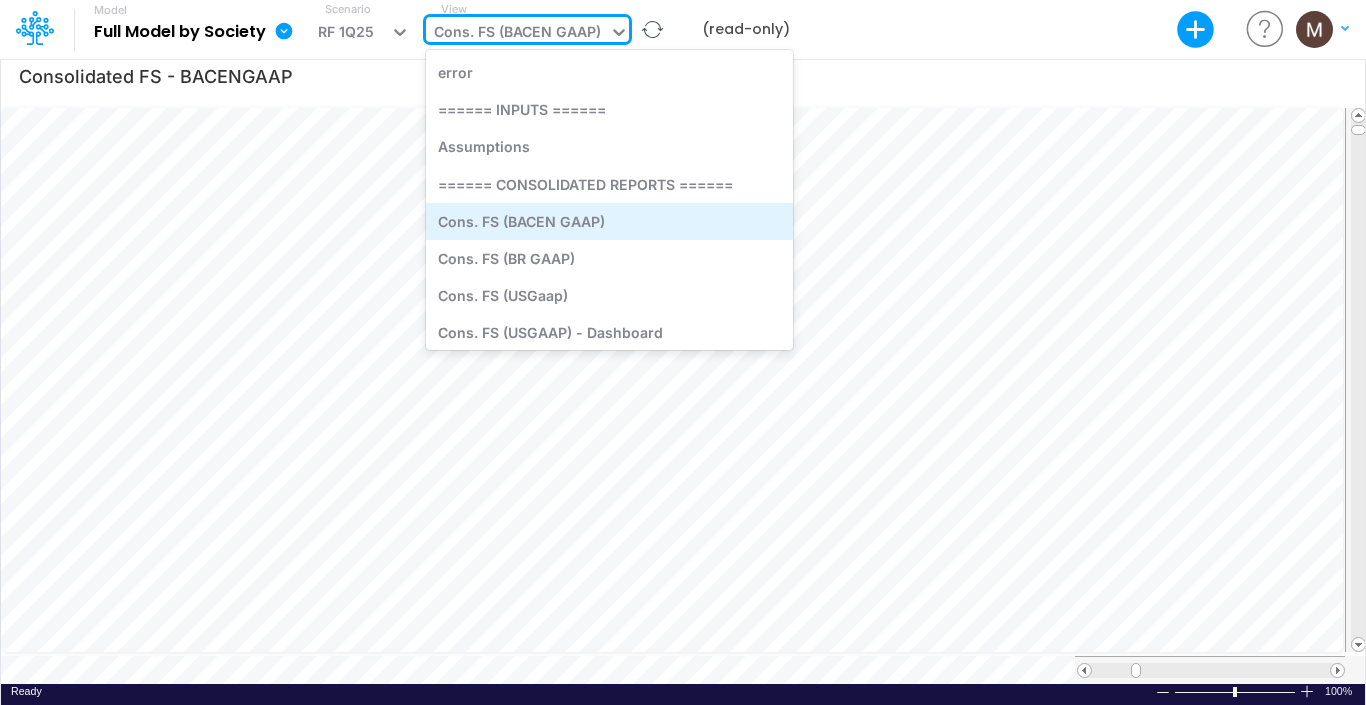 click on "Cons. FS (BACEN GAAP)" at bounding box center (609, 221) 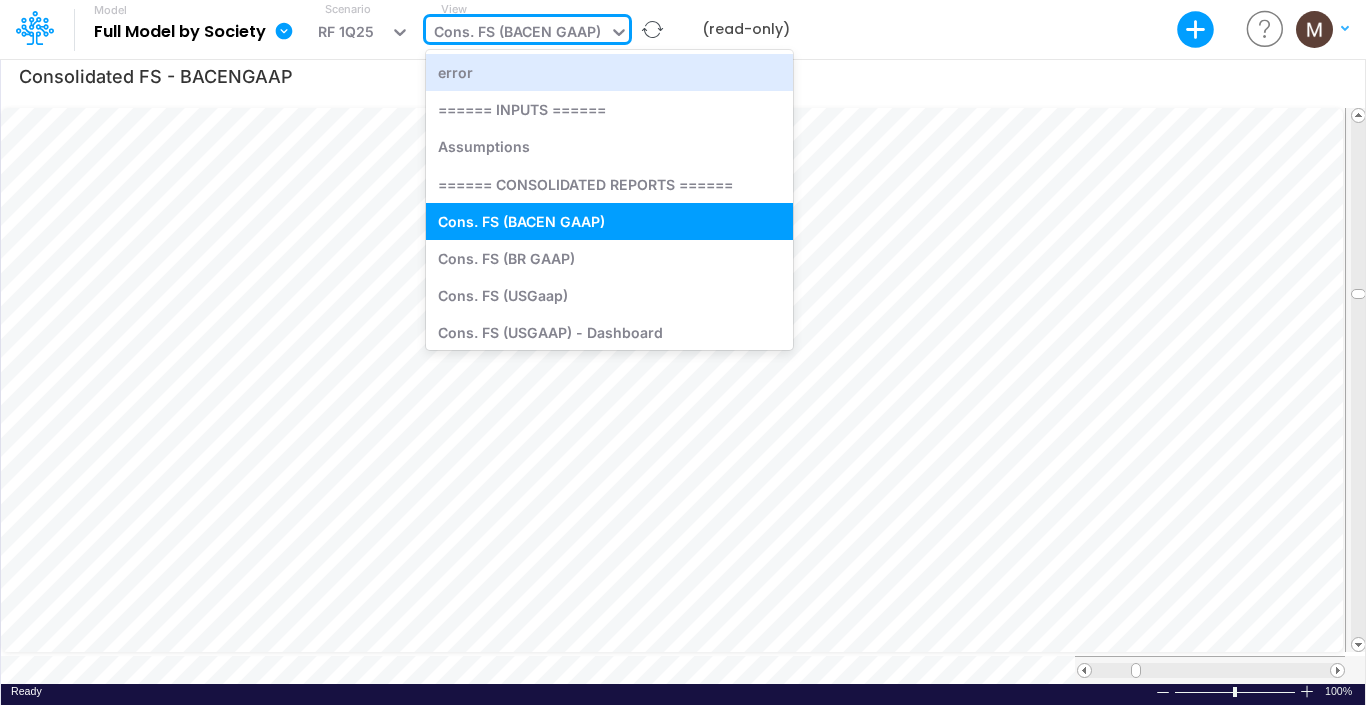 click on "Cons. FS (BACEN GAAP)" at bounding box center [517, 33] 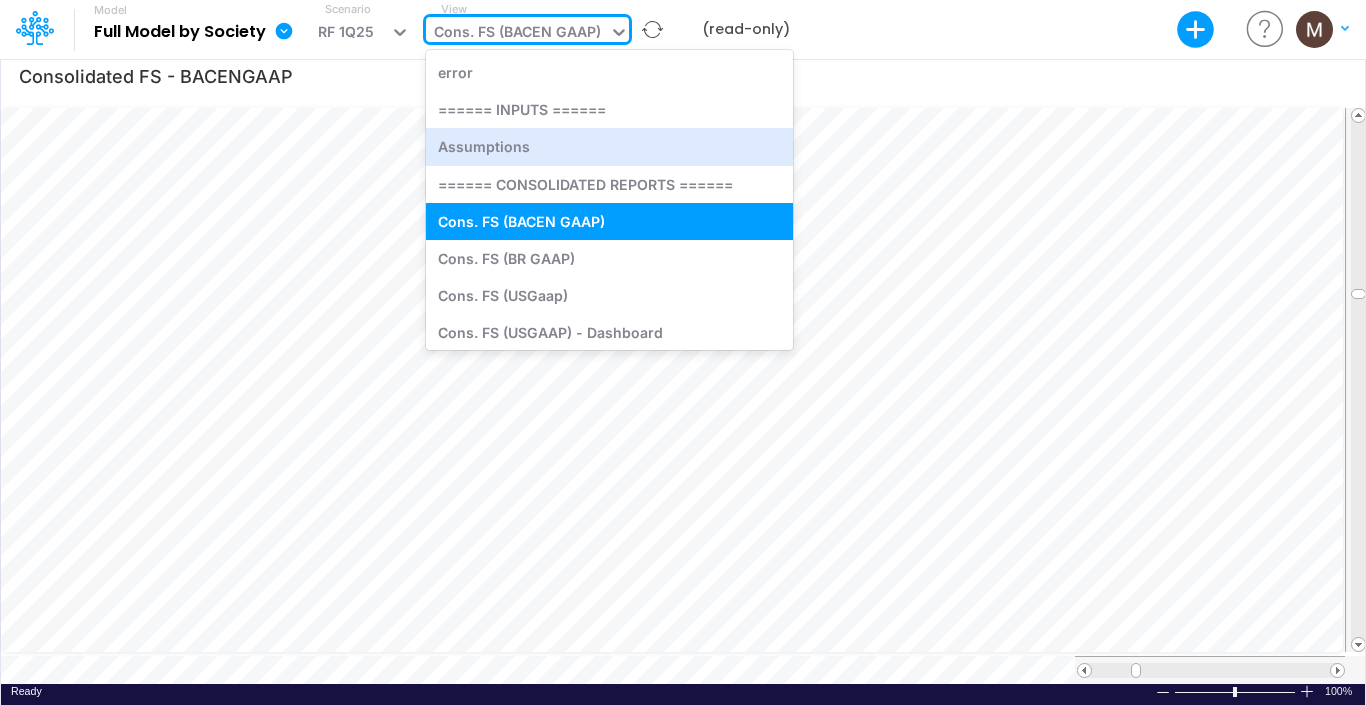 click on "Cons. FS (BACEN GAAP)" at bounding box center [517, 34] 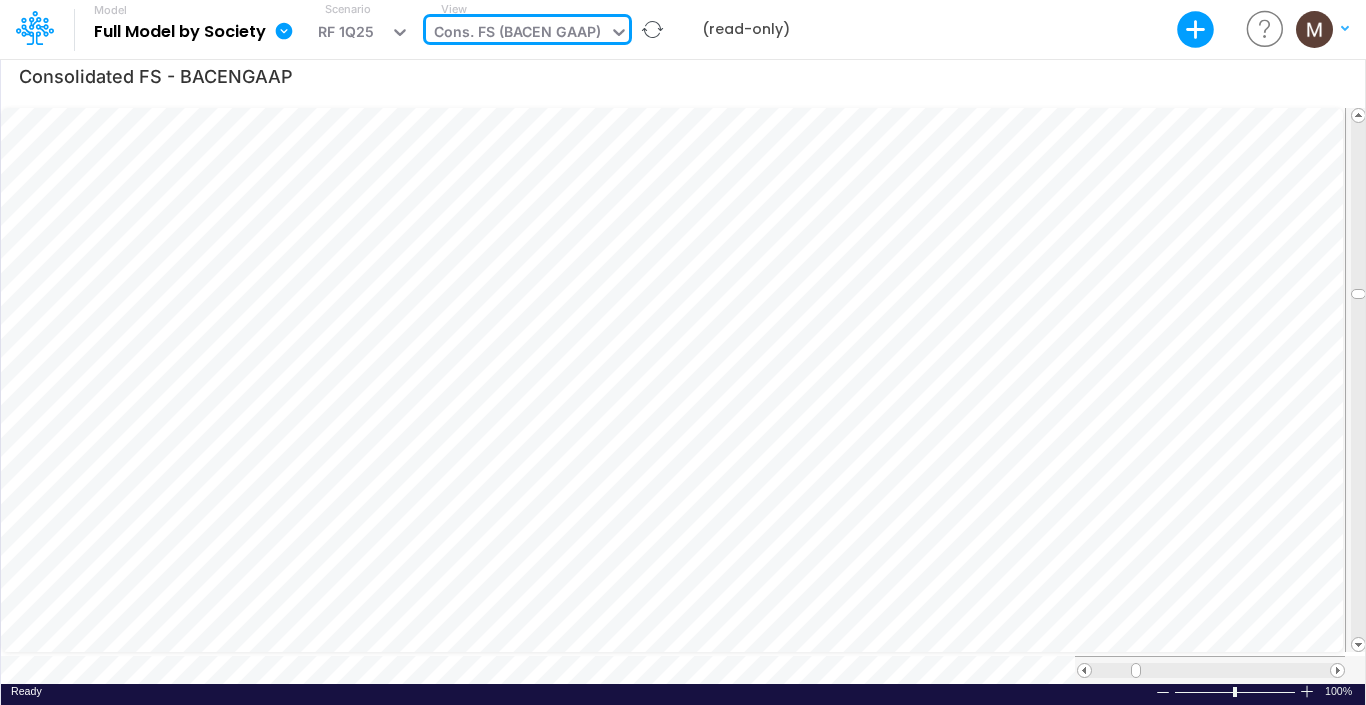 click on "Cons. FS (BACEN GAAP)" at bounding box center (517, 34) 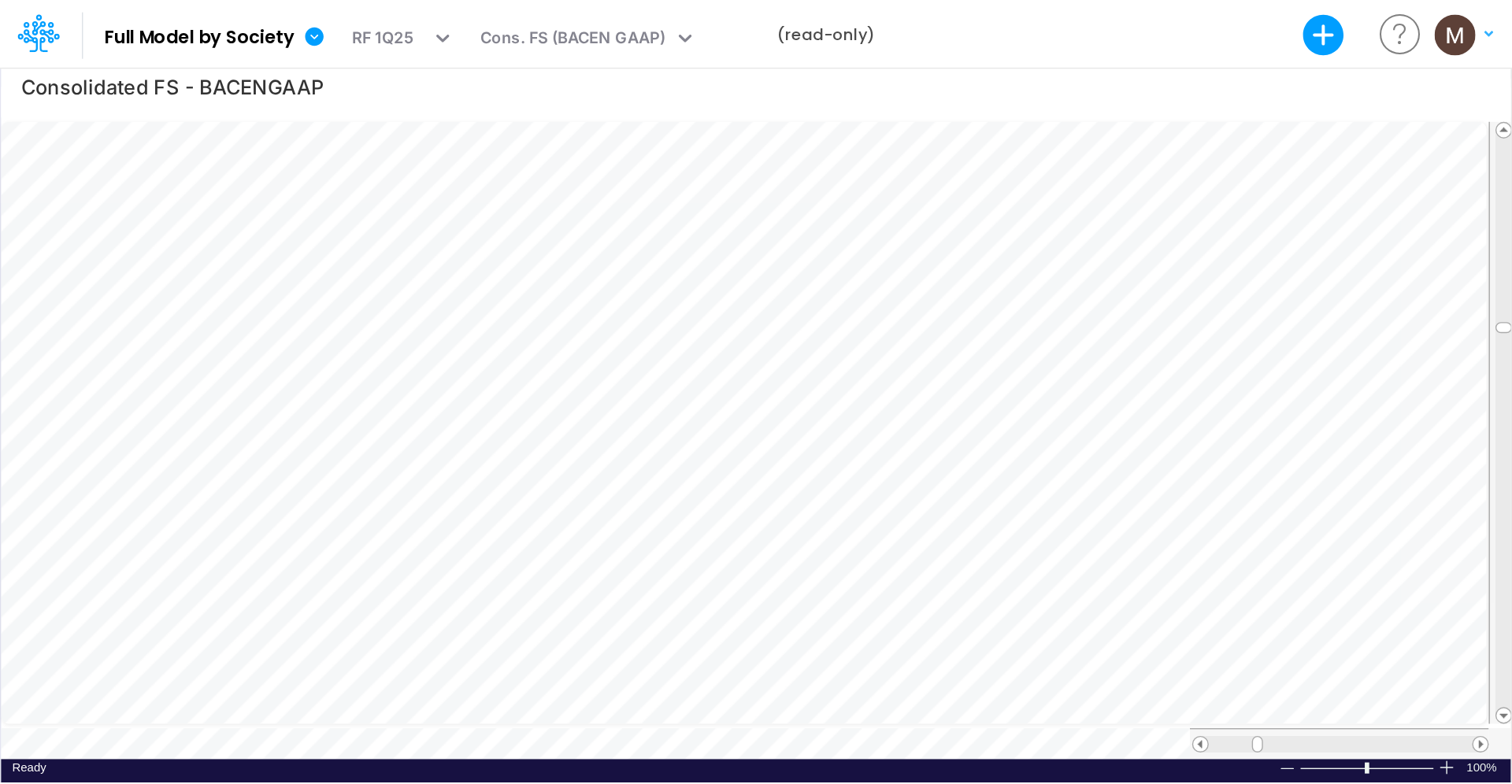 scroll, scrollTop: 8, scrollLeft: 2, axis: both 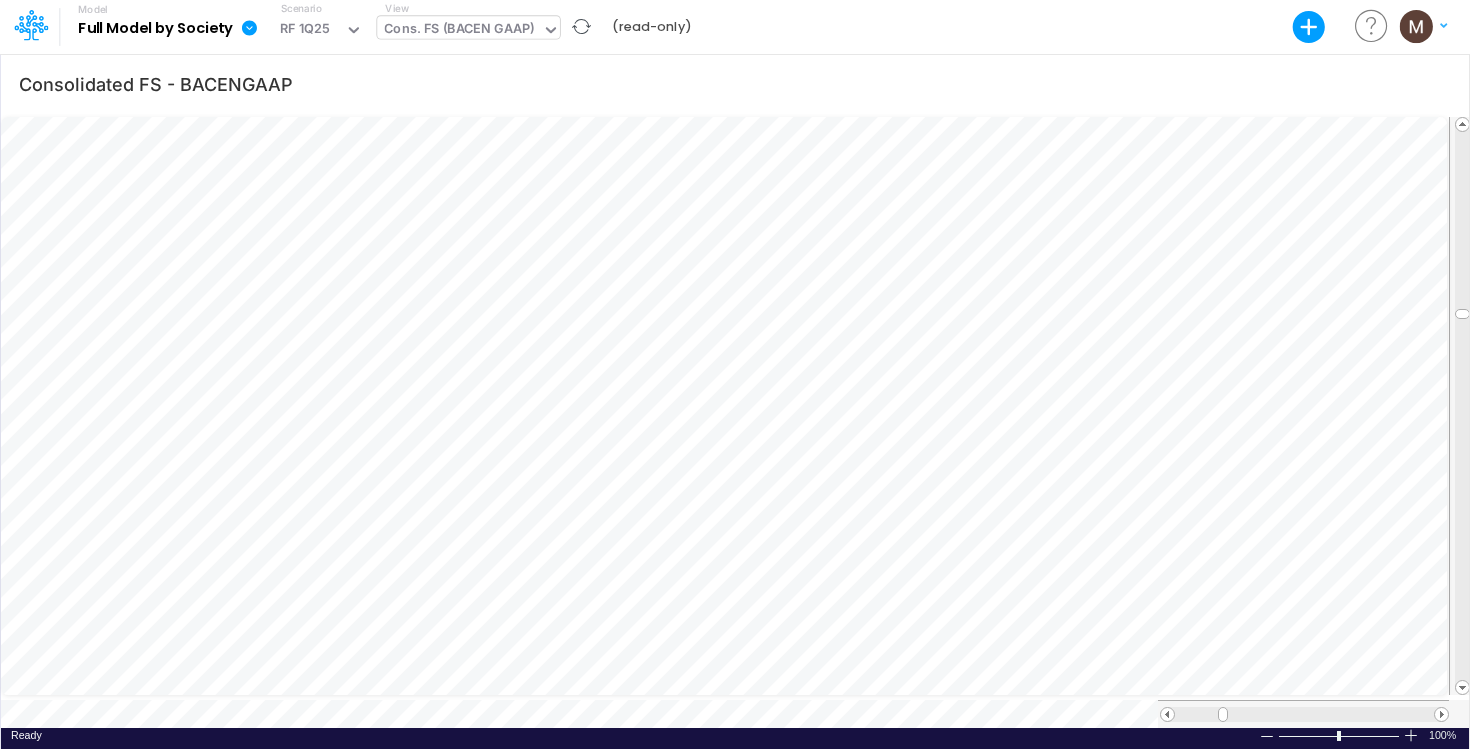 click on "Cons. FS (BACEN GAAP)" at bounding box center (459, 30) 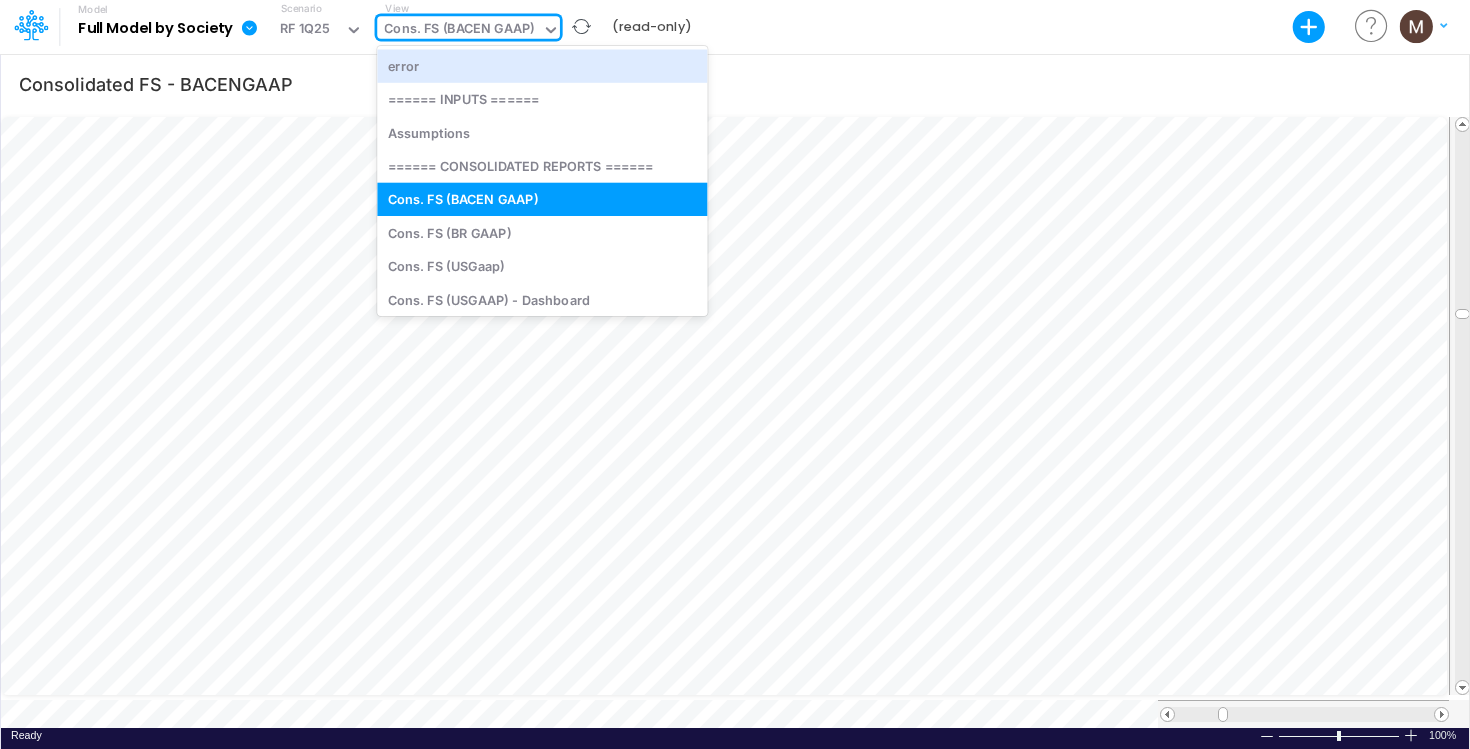 click on "Cons. FS (BACEN GAAP)" at bounding box center [459, 30] 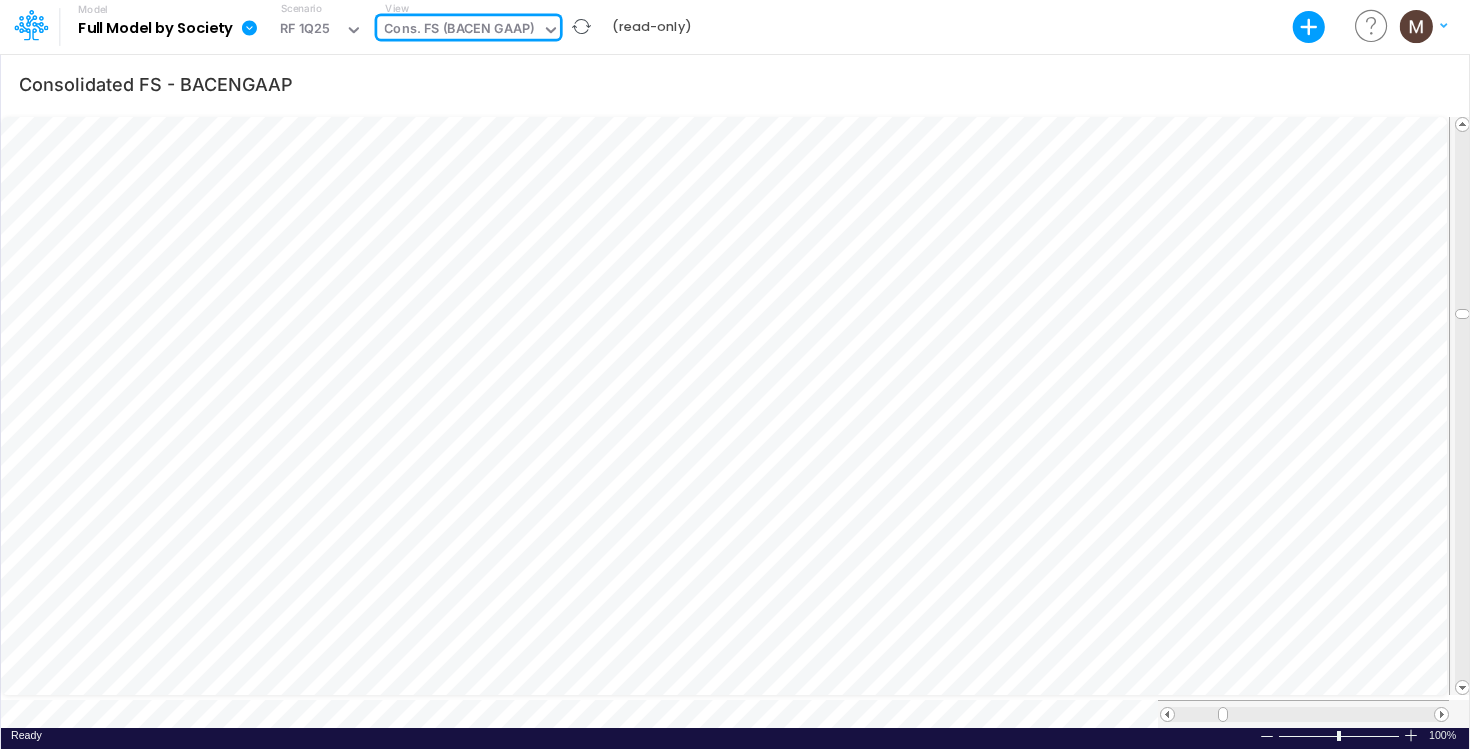 click on "Cons. FS (BACEN GAAP)" at bounding box center [459, 30] 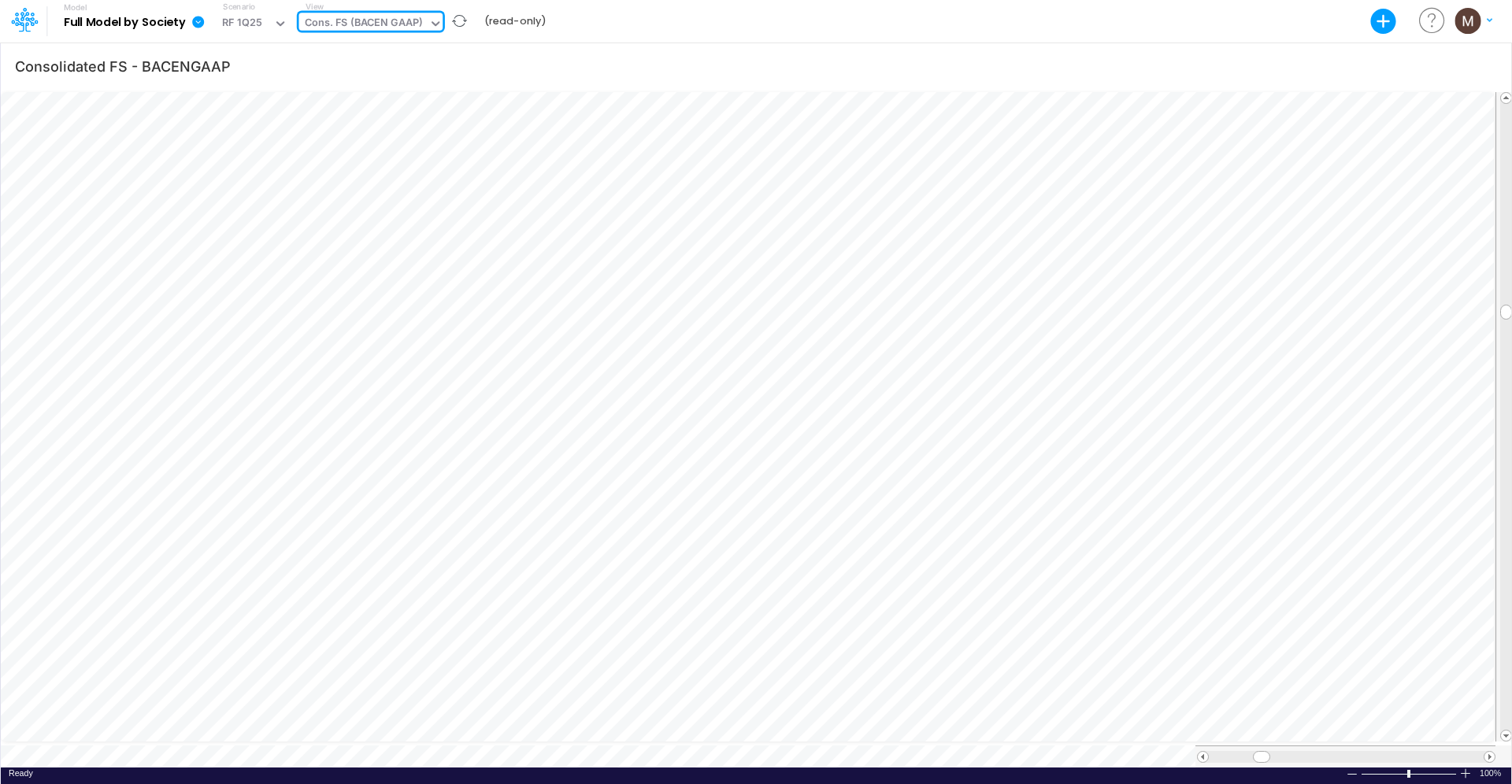 click on "Cons. FS (BACEN GAAP)" at bounding box center [364, 24] 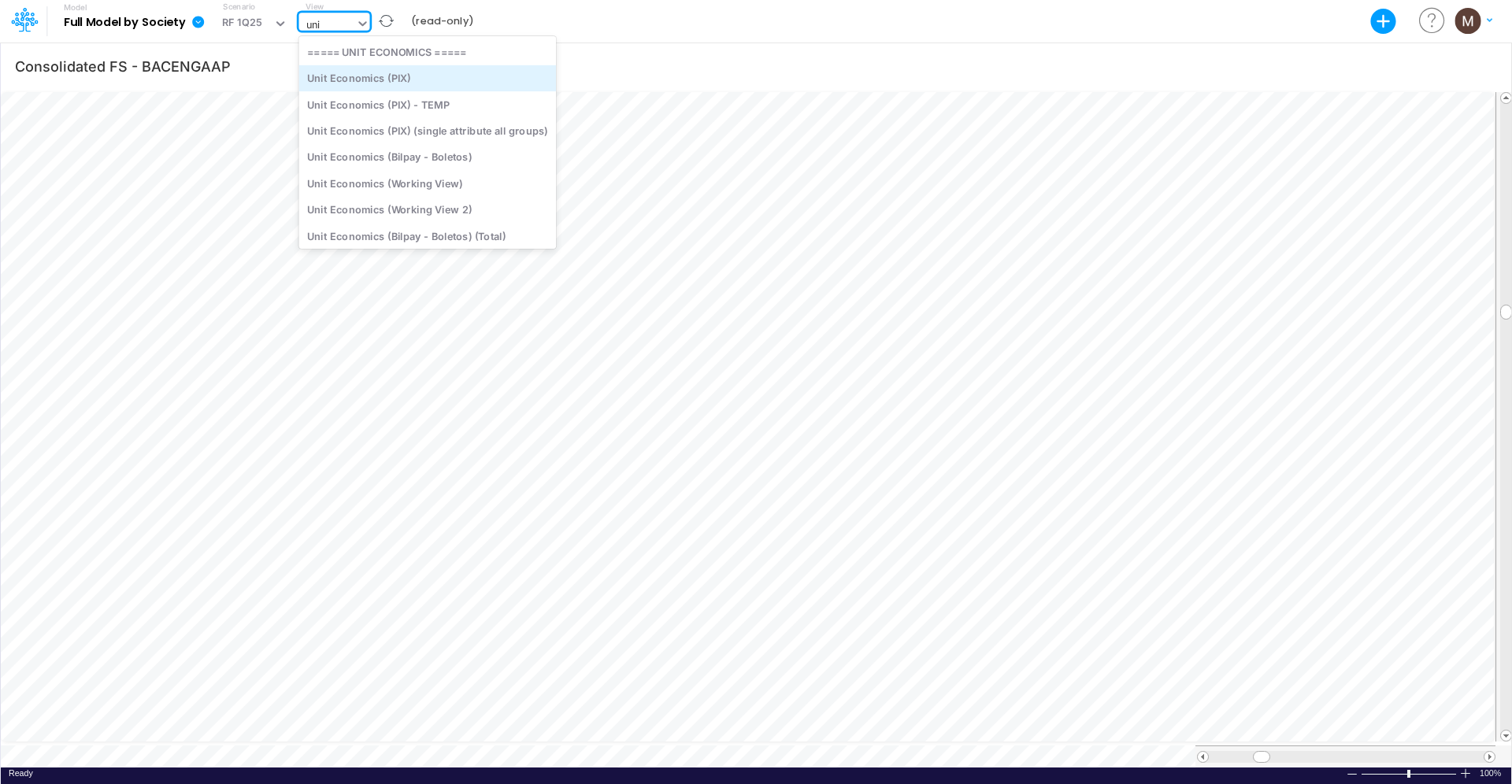 click on "Unit Economics (PIX)" at bounding box center [428, 78] 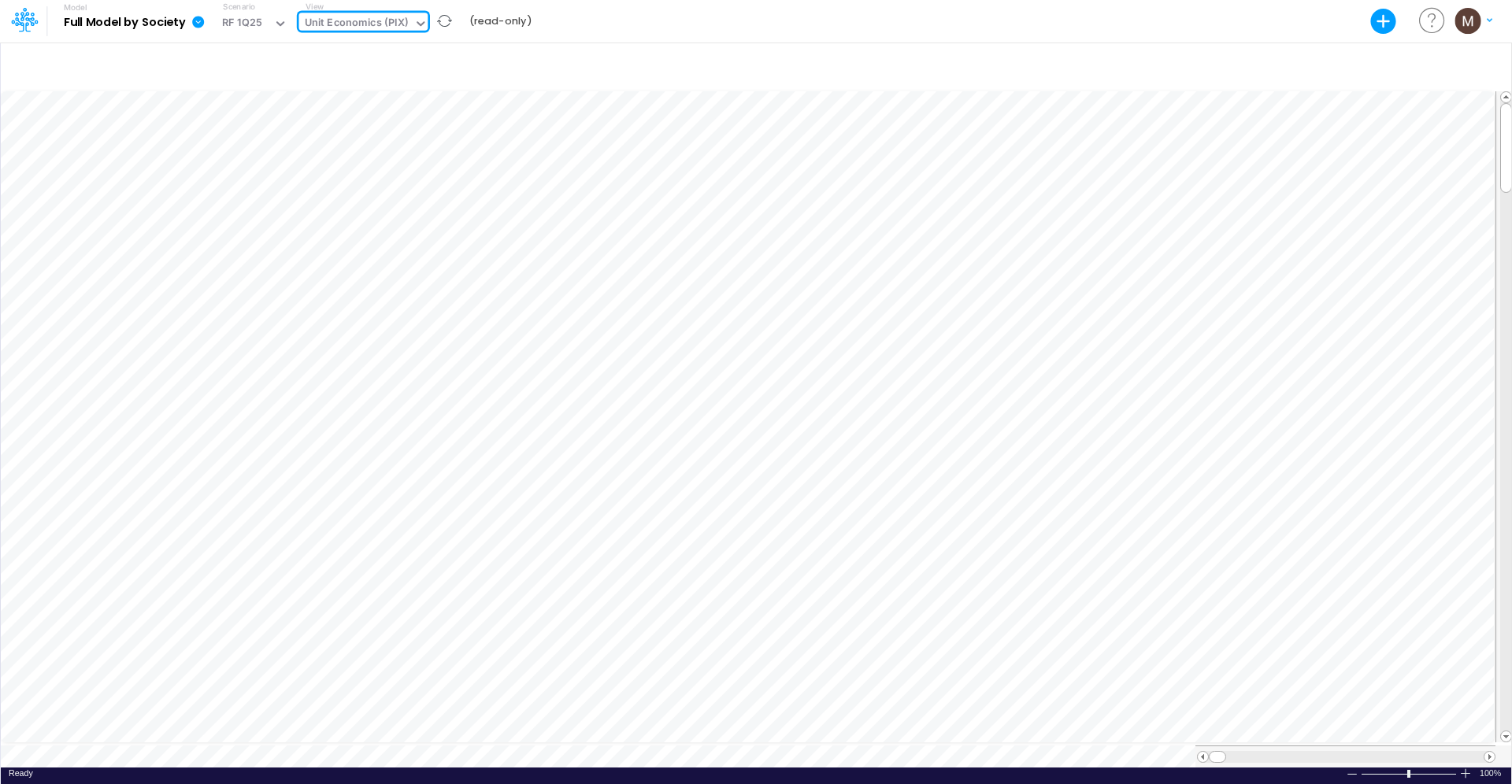 click at bounding box center [421, 24] 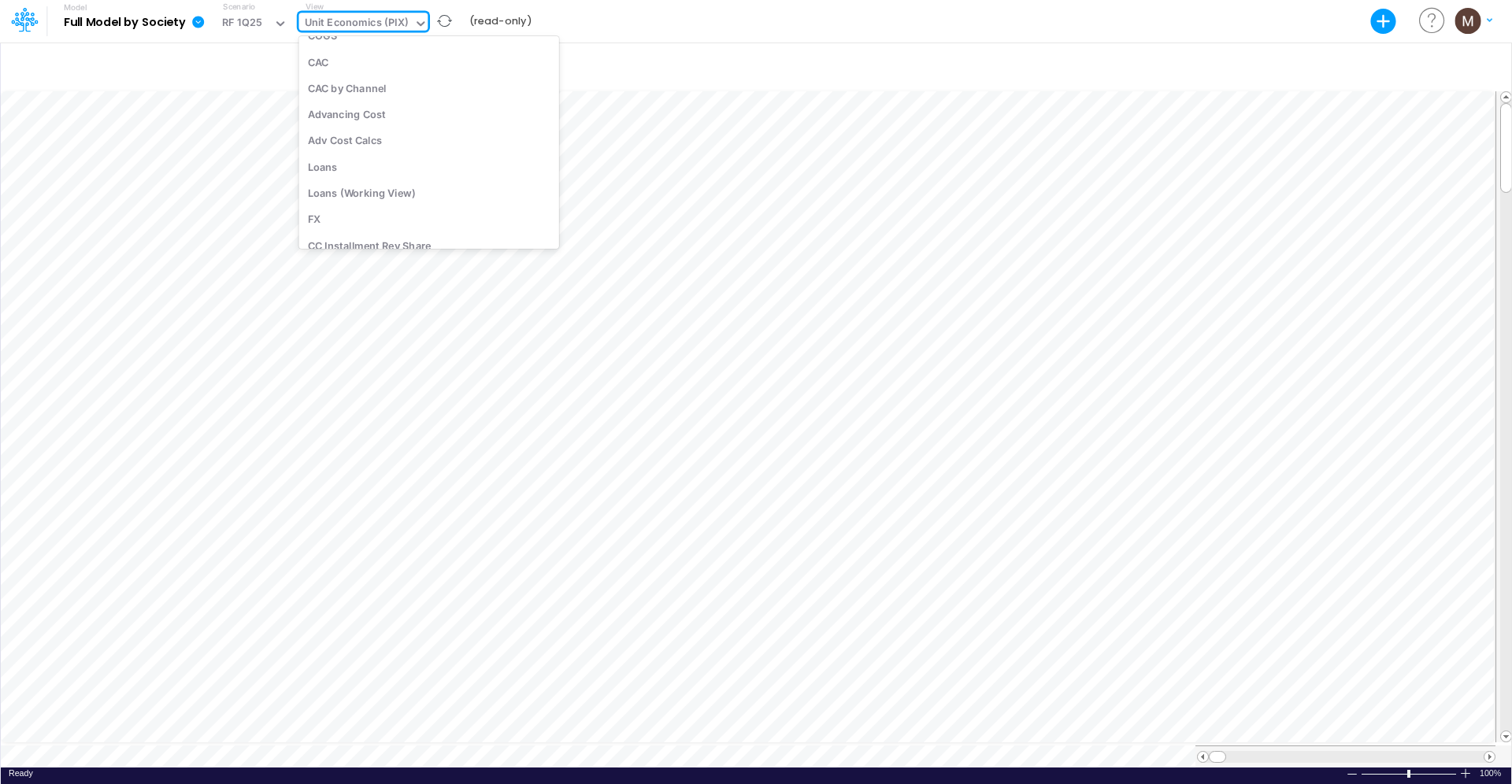 scroll, scrollTop: 2917, scrollLeft: 0, axis: vertical 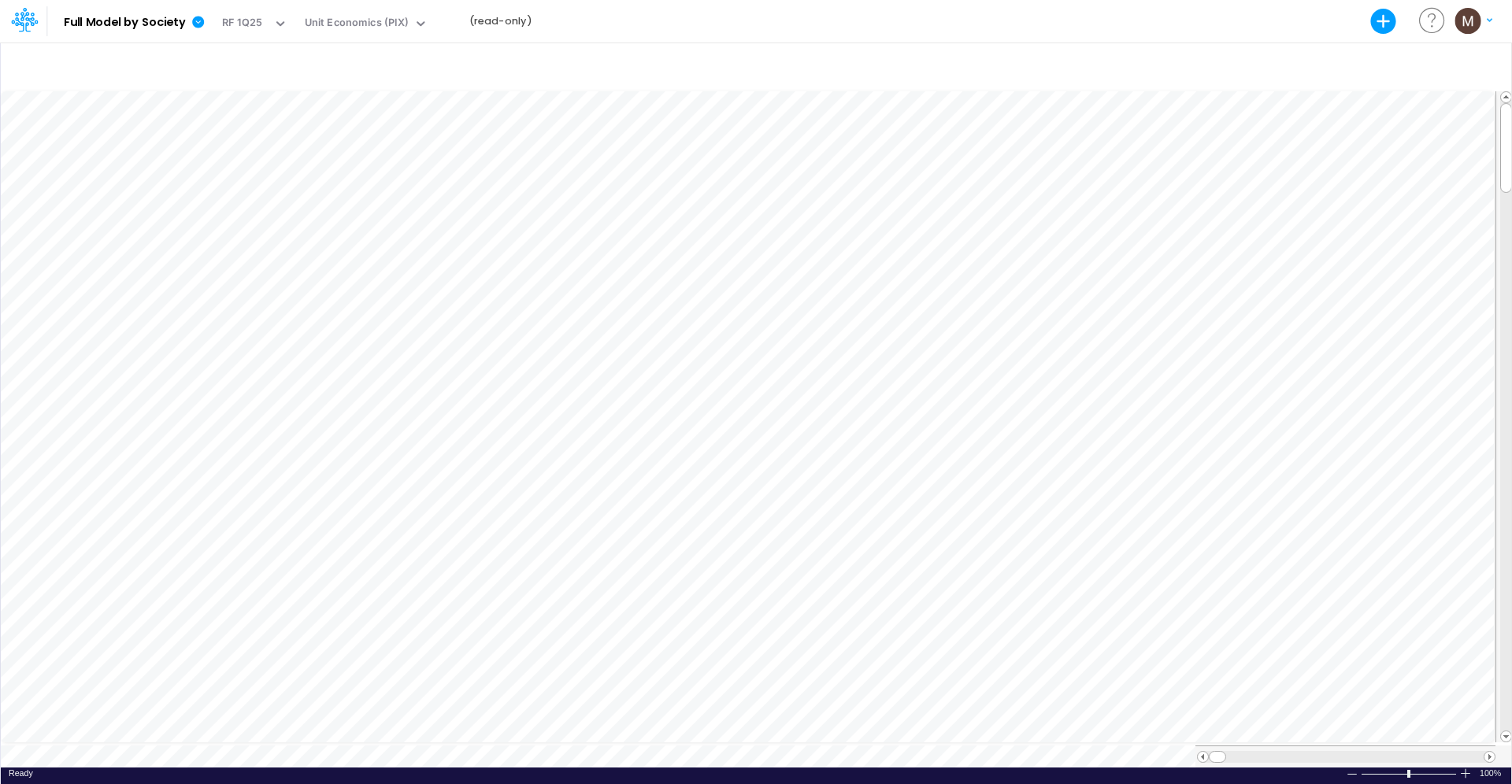 click on "Model Full Model by Society Export Excel Scenario   RF 1Q25 View Unit Economics (PIX) (read-only) Create new model Blank Model Use a template   My profile settings Log out" at bounding box center (756, 21) 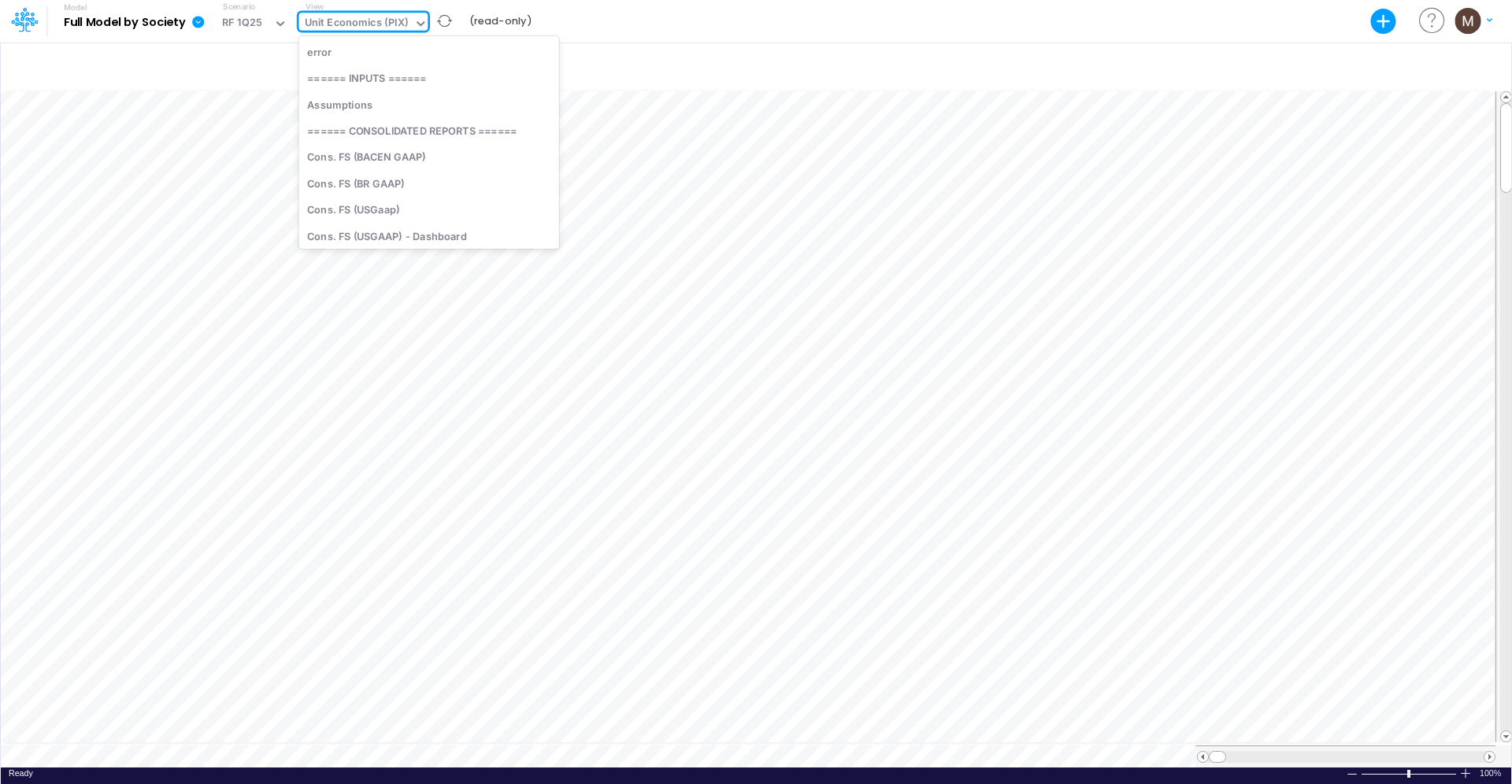 click at bounding box center [421, 24] 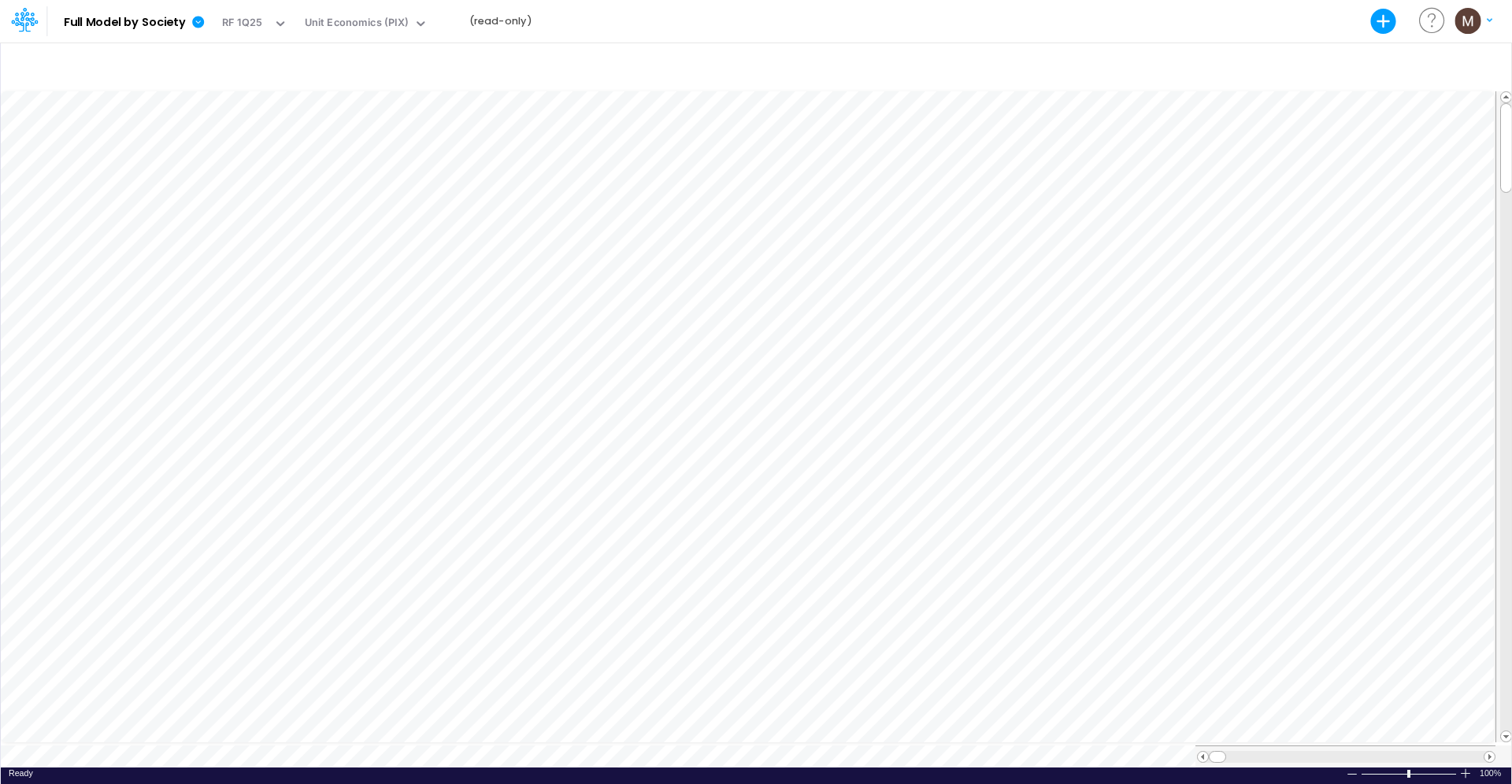 click on "Model Full Model by Society Export Excel Scenario   RF 1Q25 View Unit Economics (PIX) (read-only) Create new model Blank Model Use a template   My profile settings Log out" at bounding box center [756, 21] 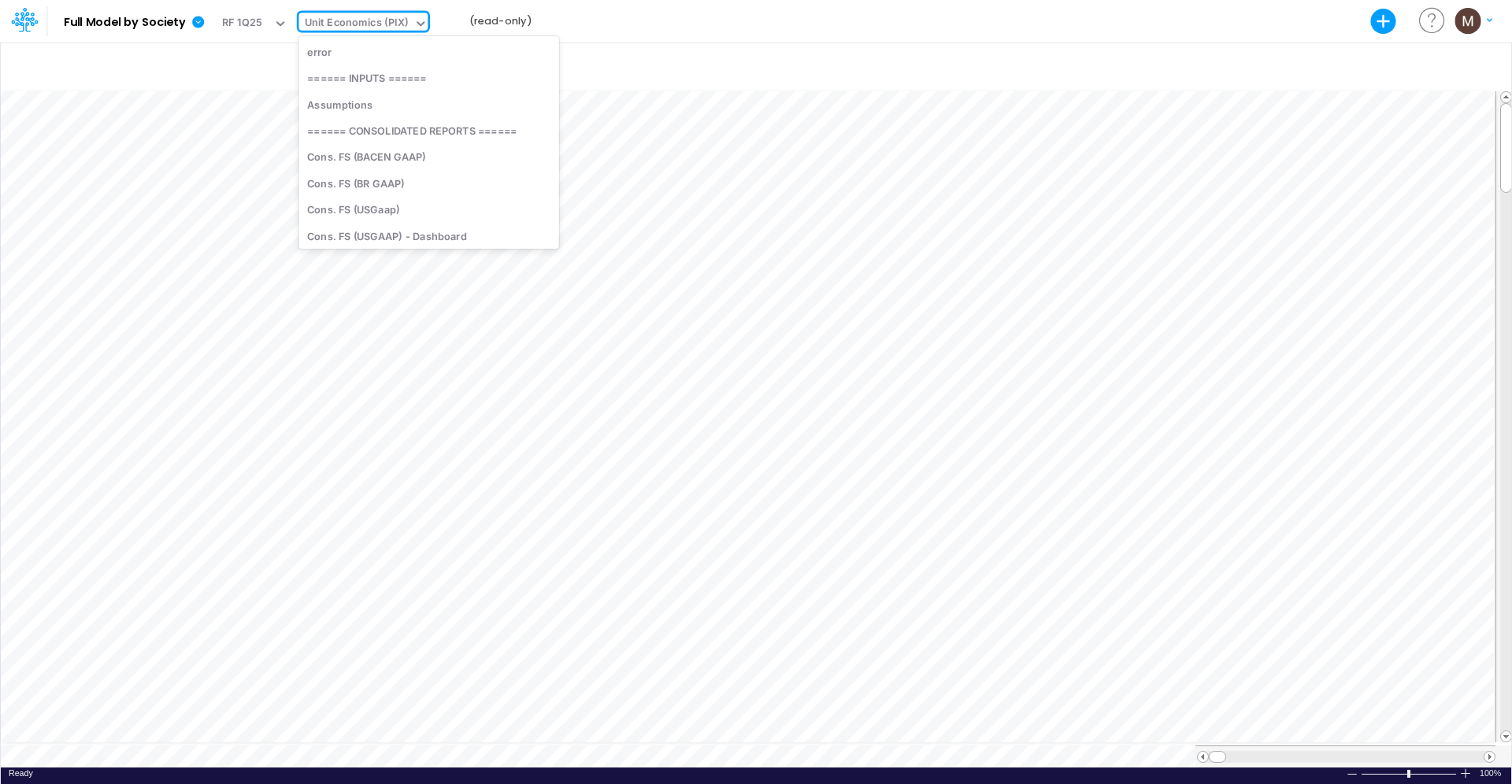 click on "Unit Economics (PIX)" at bounding box center (356, 24) 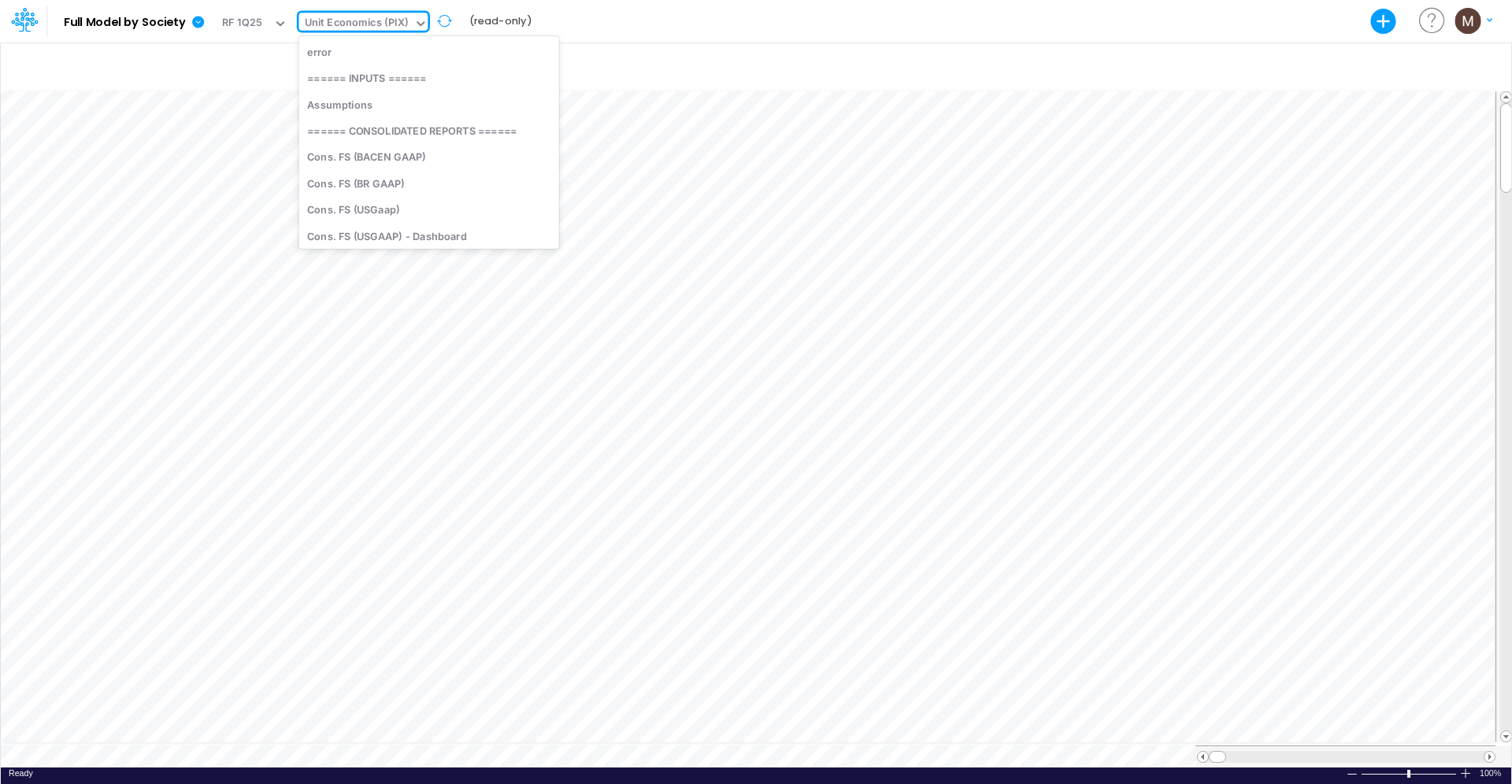 scroll, scrollTop: 2106, scrollLeft: 0, axis: vertical 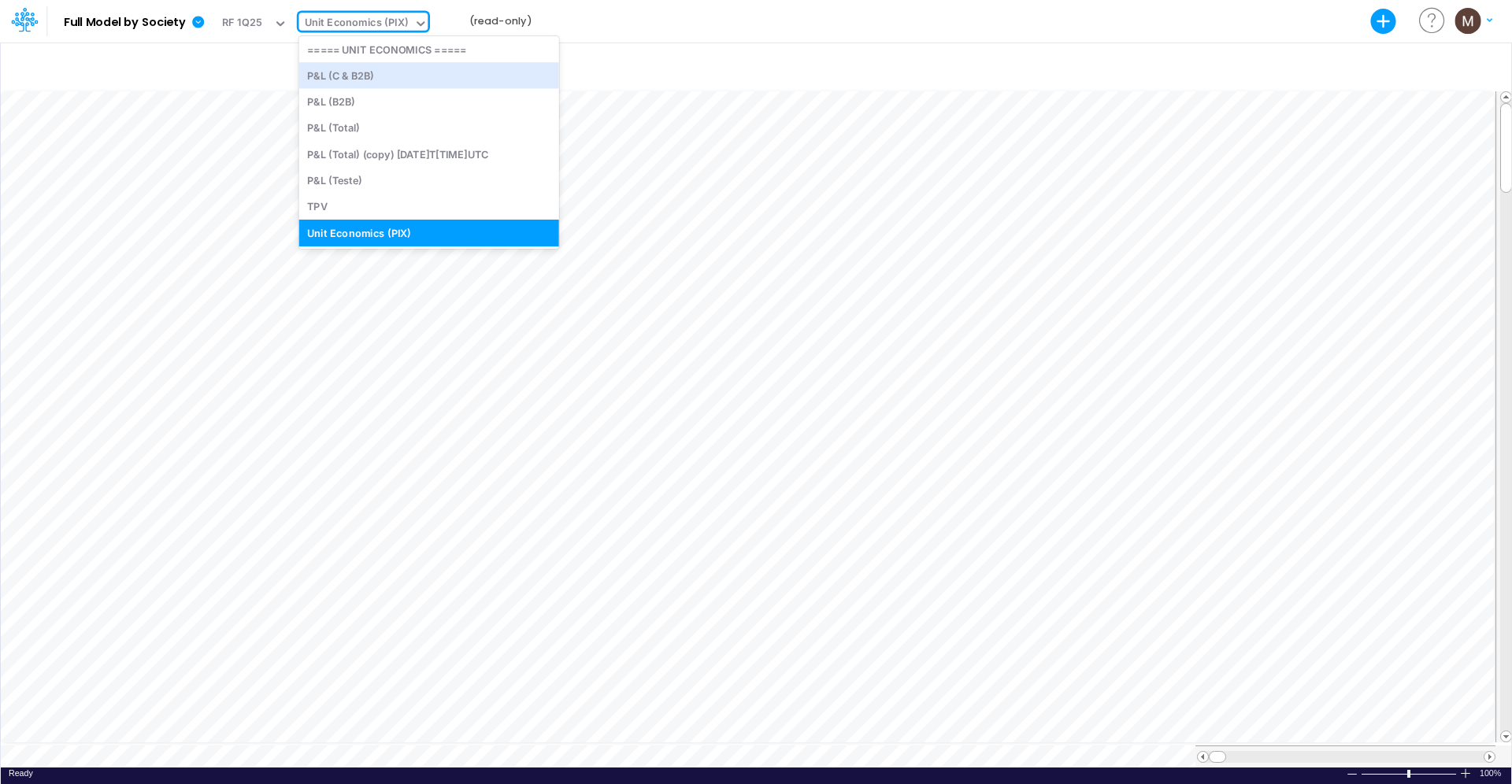 click on "Model Full Model by Society Export Excel Scenario   RF 1Q25 View   option Unit Economics (PIX), selected.    option P&L (C & B2B) focused, 74 of 179. 179 results available. Use Up and Down to choose options, press Enter to select the currently focused option, press Escape to exit the menu, press Tab to select the option and exit the menu. Unit Economics (PIX) error ====== INPUTS ====== Assumptions ====== CONSOLIDATED REPORTS ====== Cons. FS (BACEN GAAP) Cons. FS (BR GAAP) Cons. FS (USGaap) Cons. FS (USGAAP) - Dashboard Cons. FS (USGAAP) - % Var Cons. FS (USGAAP) - Scenario Comparison Cons. FS (Eliminations) Cons. FS (USGAAP) (BS) Cons. FS (Outside BR only) DC Break-Down ===== FINANCIAL STATEMENTS ===== P&L Summary (01BR - IP) FS (01BR - IP) FS (03BR - SCD) FS (02FG - FIDC CC) FS (03FG - FIDC Loans) FS (ELIM-BACEN) FS (01FG - Vert) FS (02BR - BR Inc) FS (04BR - RP DEV) FS (ELIM-BRGAAP) FS (01AR - ARG) FS (02US - INC US) FS (01US - Hold US) FS (Ajustes on Top) FS (ELIM-USGAAP) FS (ALL) FS (USGAAP) COGS (01BR)" at bounding box center [756, 21] 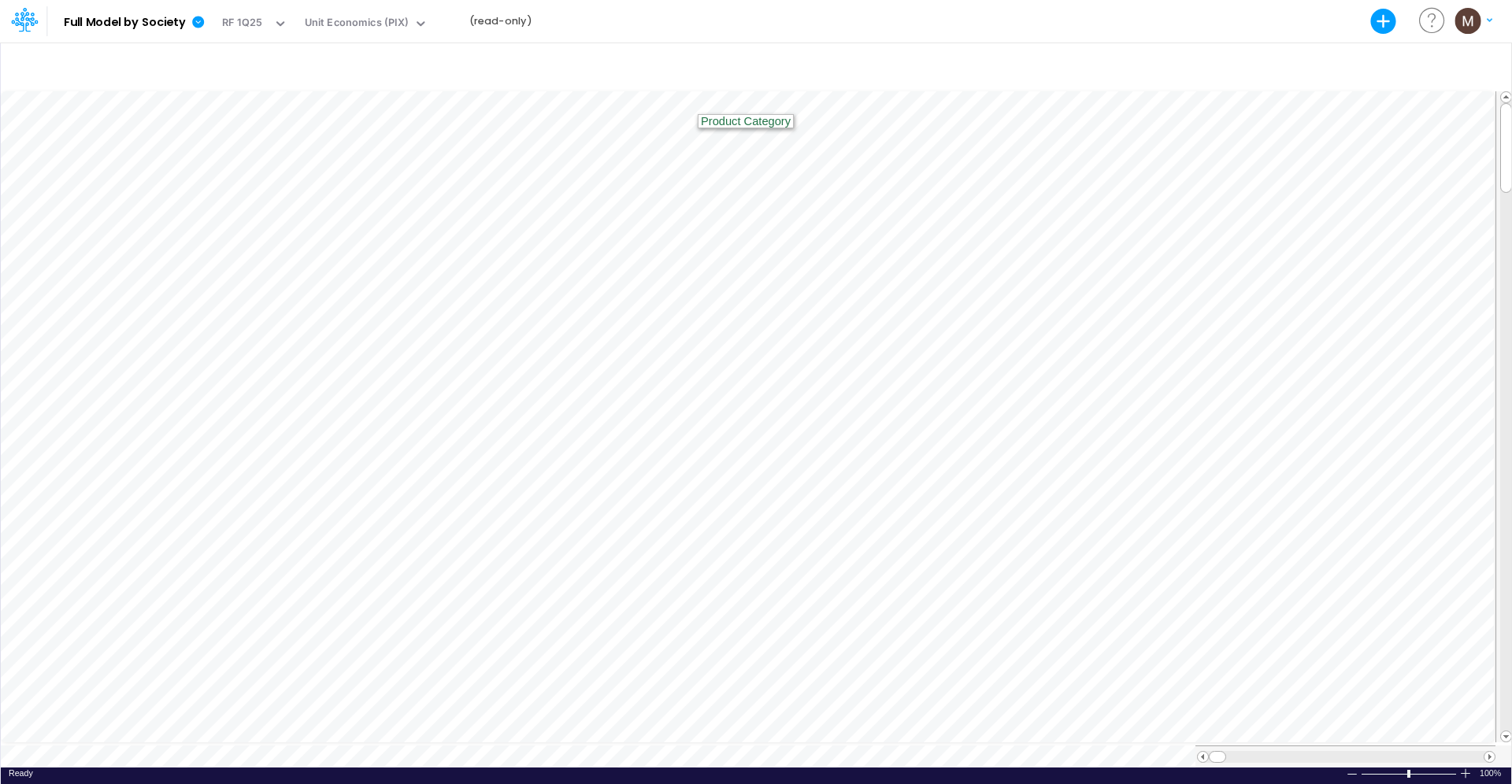 click on "Model Full Model by Society Export Excel Scenario   RF 1Q25 View Unit Economics (PIX) (read-only) Create new model Blank Model Use a template   My profile settings Log out" at bounding box center (756, 21) 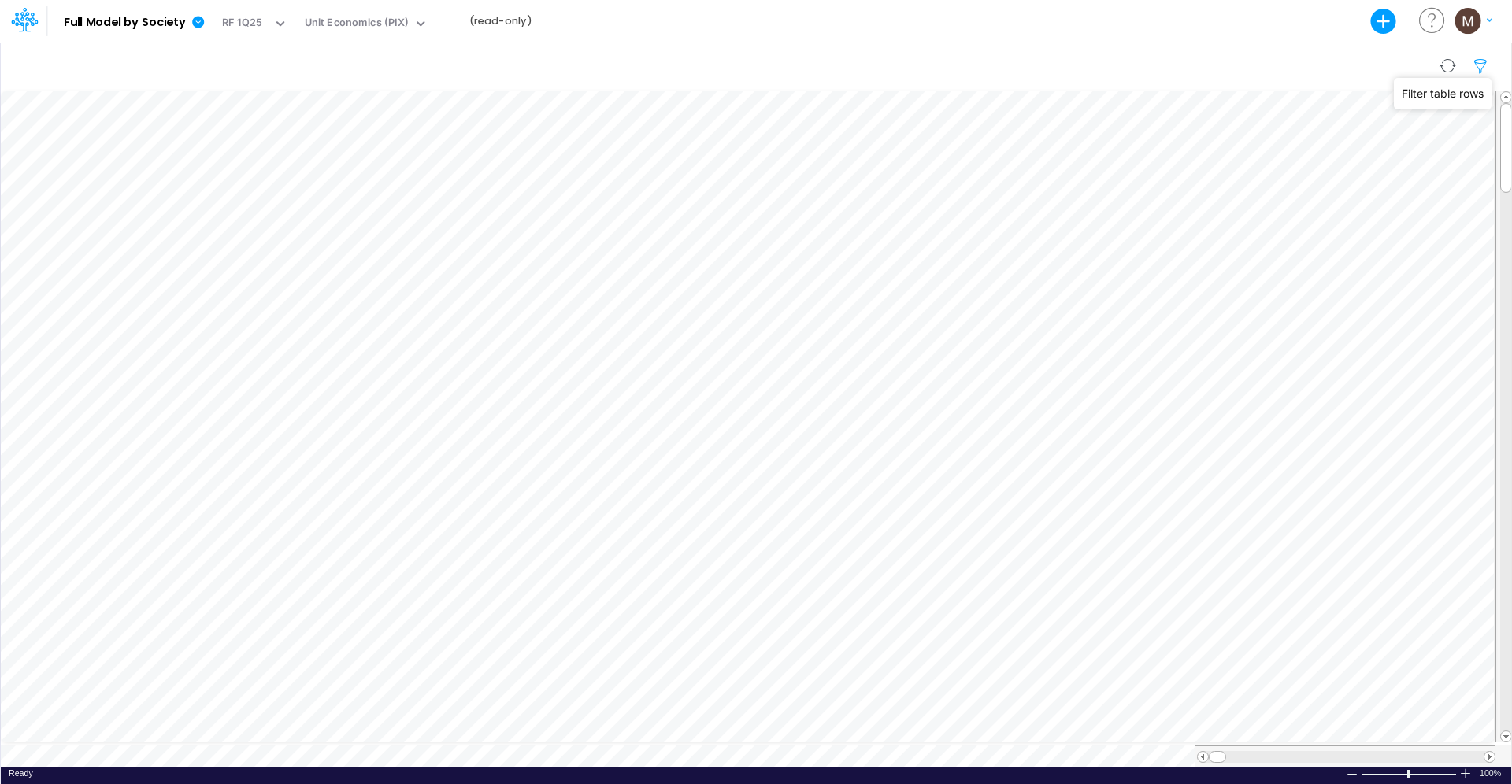 click at bounding box center (1481, 66) 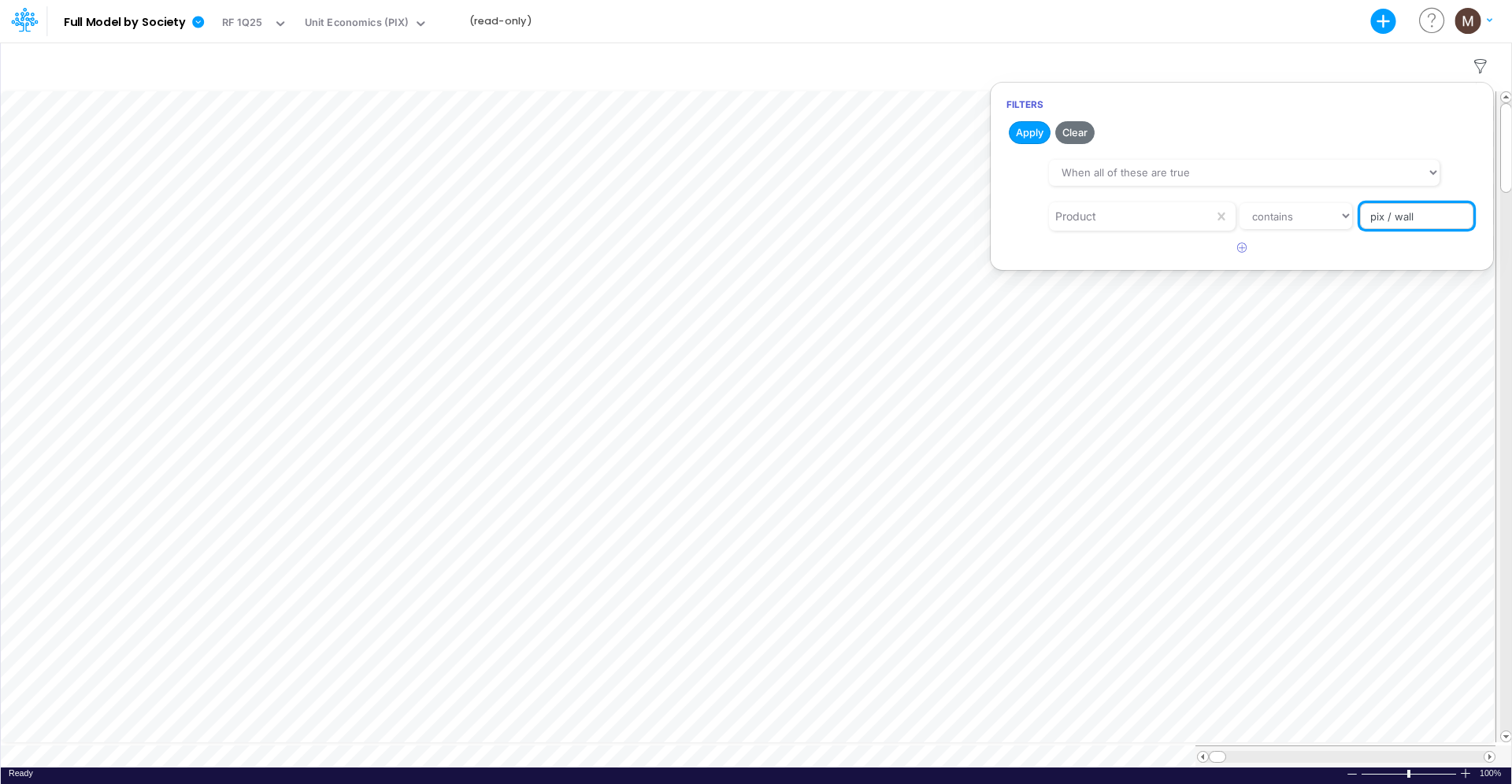 click on "pix / wall" at bounding box center (1417, 216) 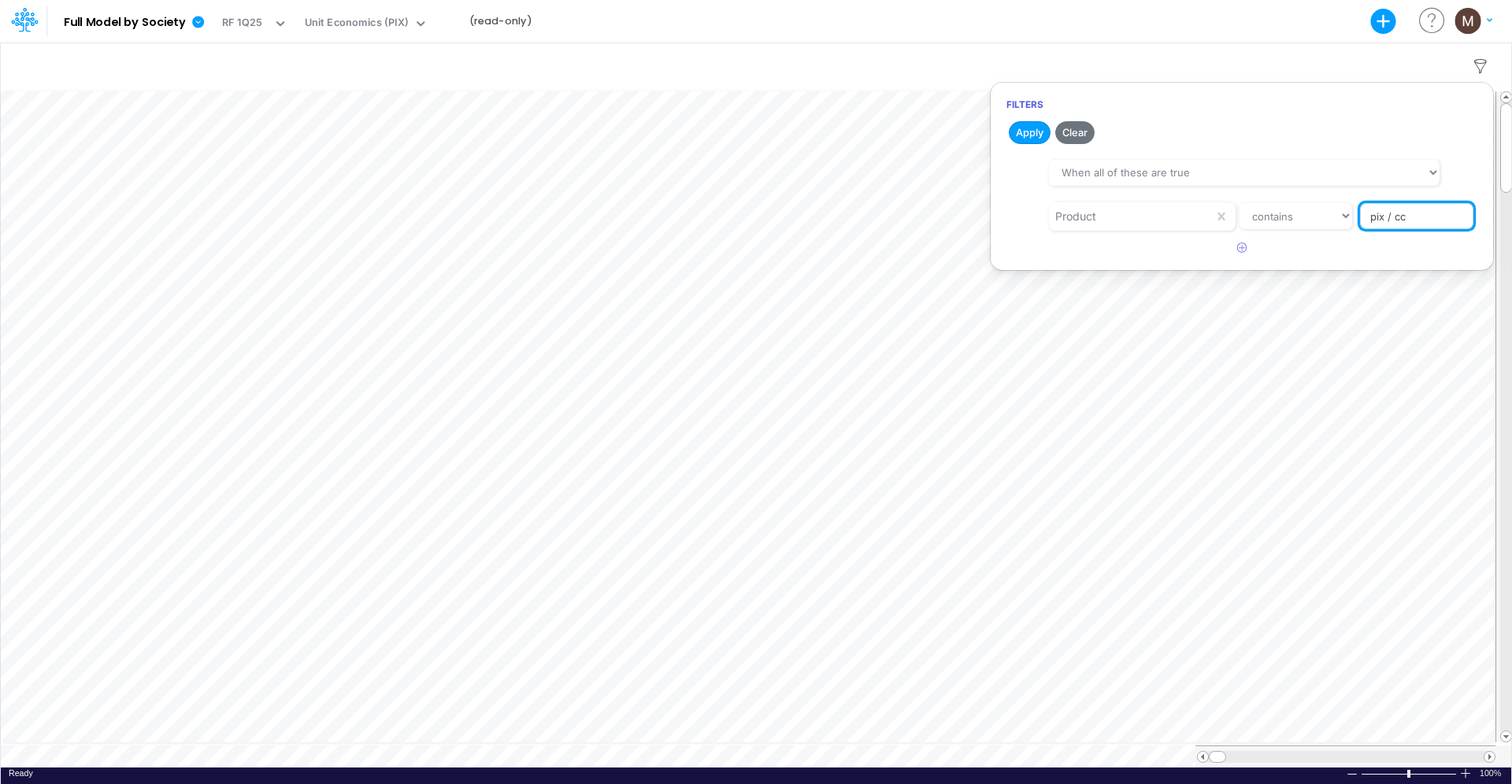type on "pix / cc" 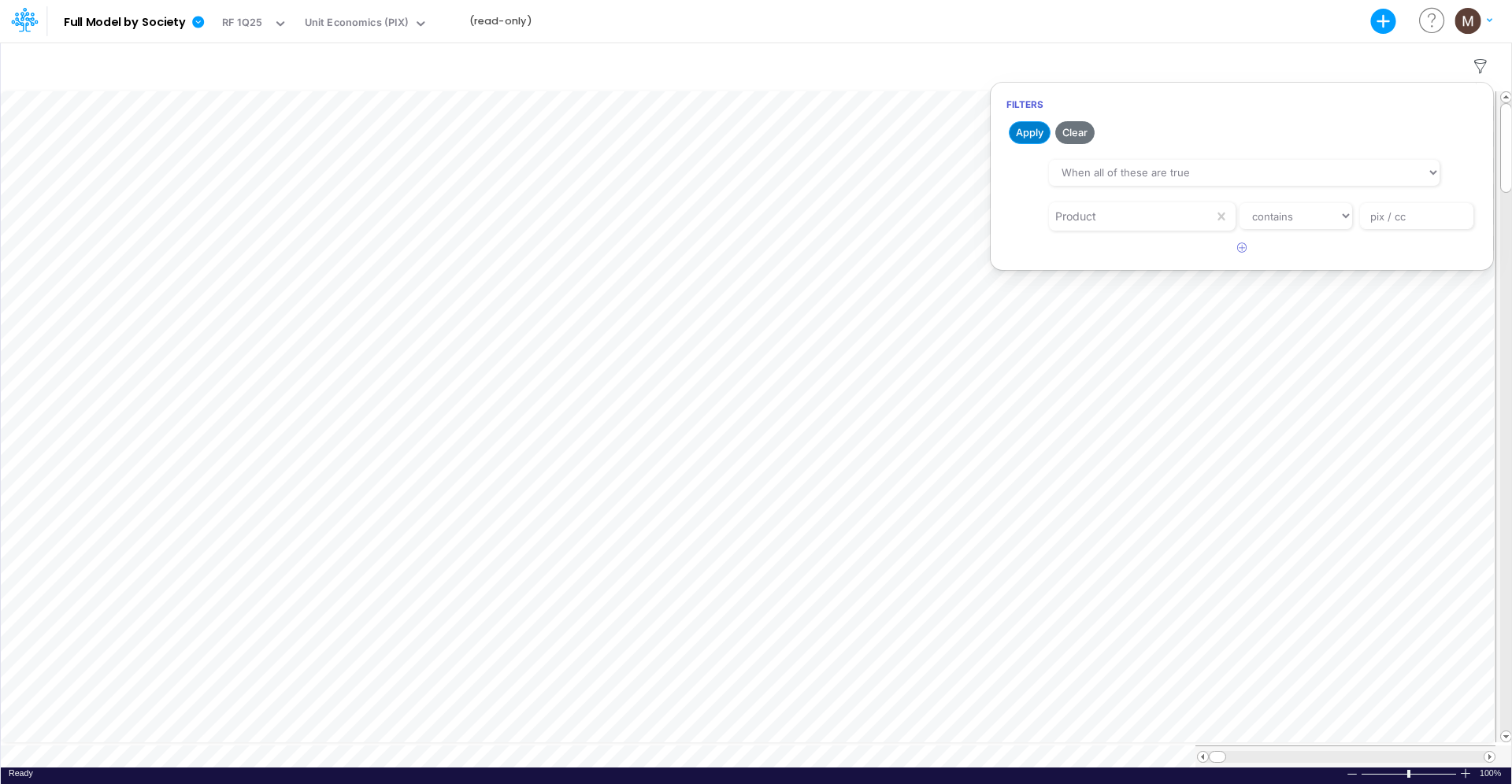click on "Apply" at bounding box center [1029, 132] 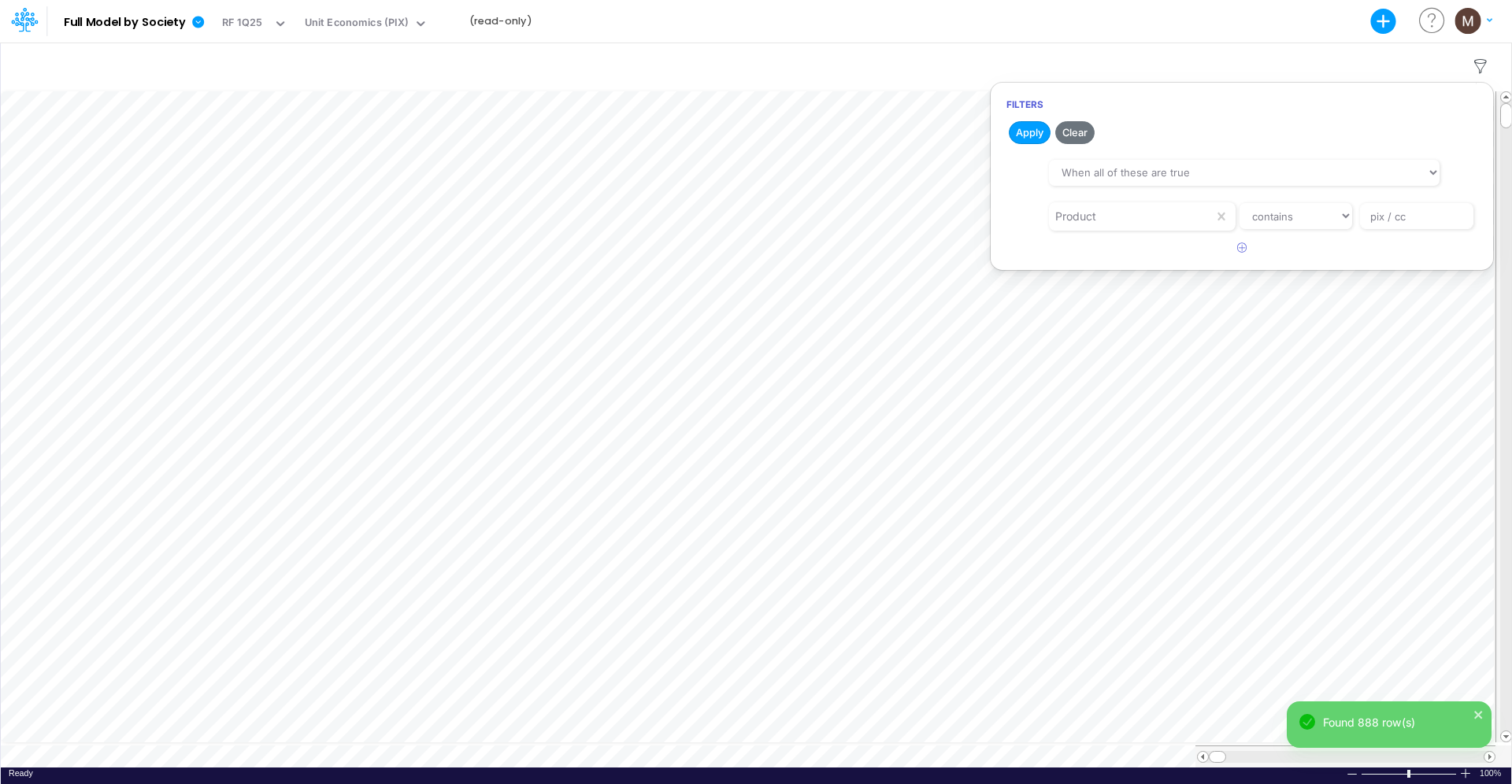 click on "Model Full Model by Society Export Excel Scenario   RF 1Q25 View Unit Economics (PIX) (read-only) Create new model Blank Model Use a template   My profile settings Log out" at bounding box center (756, 21) 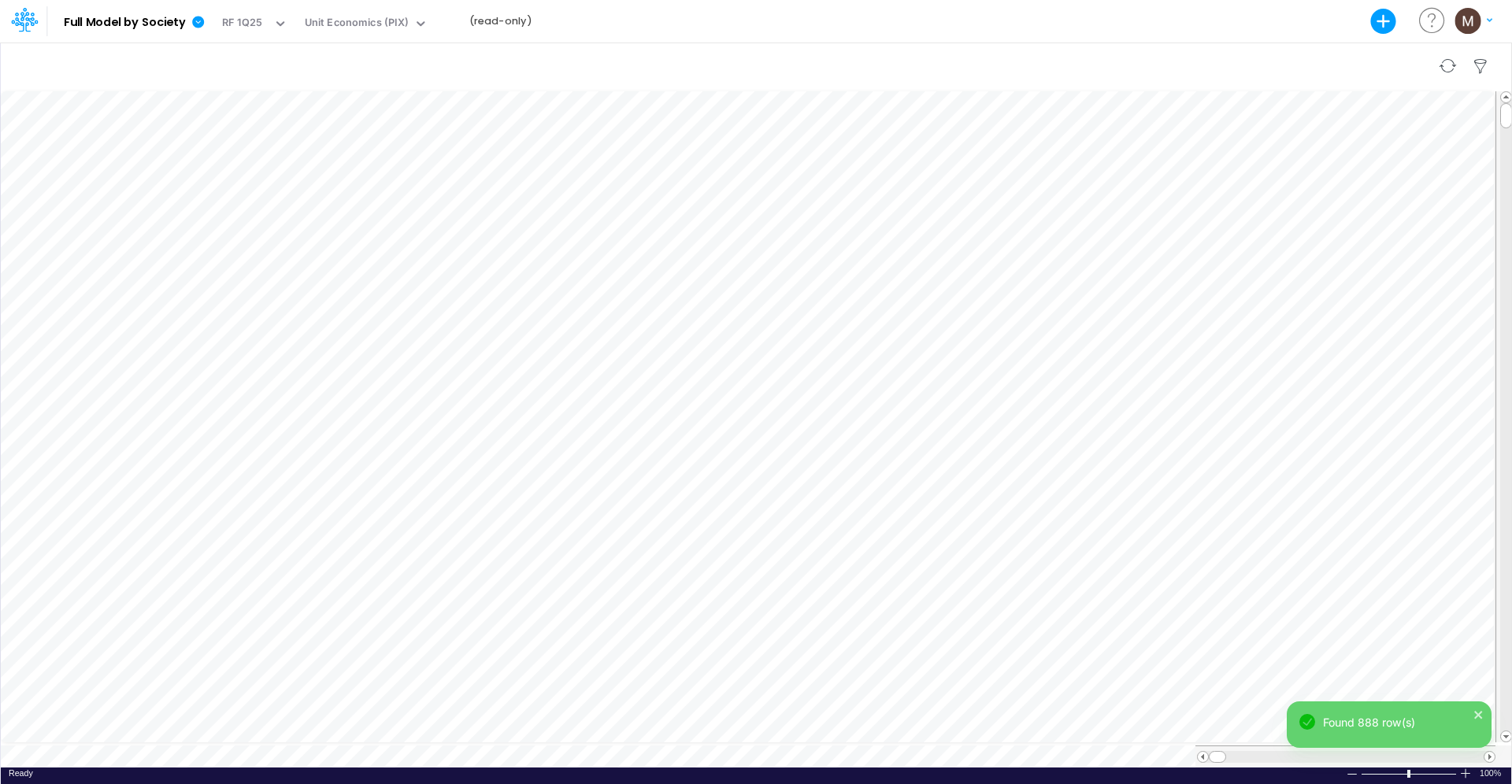 click at bounding box center (756, 66) 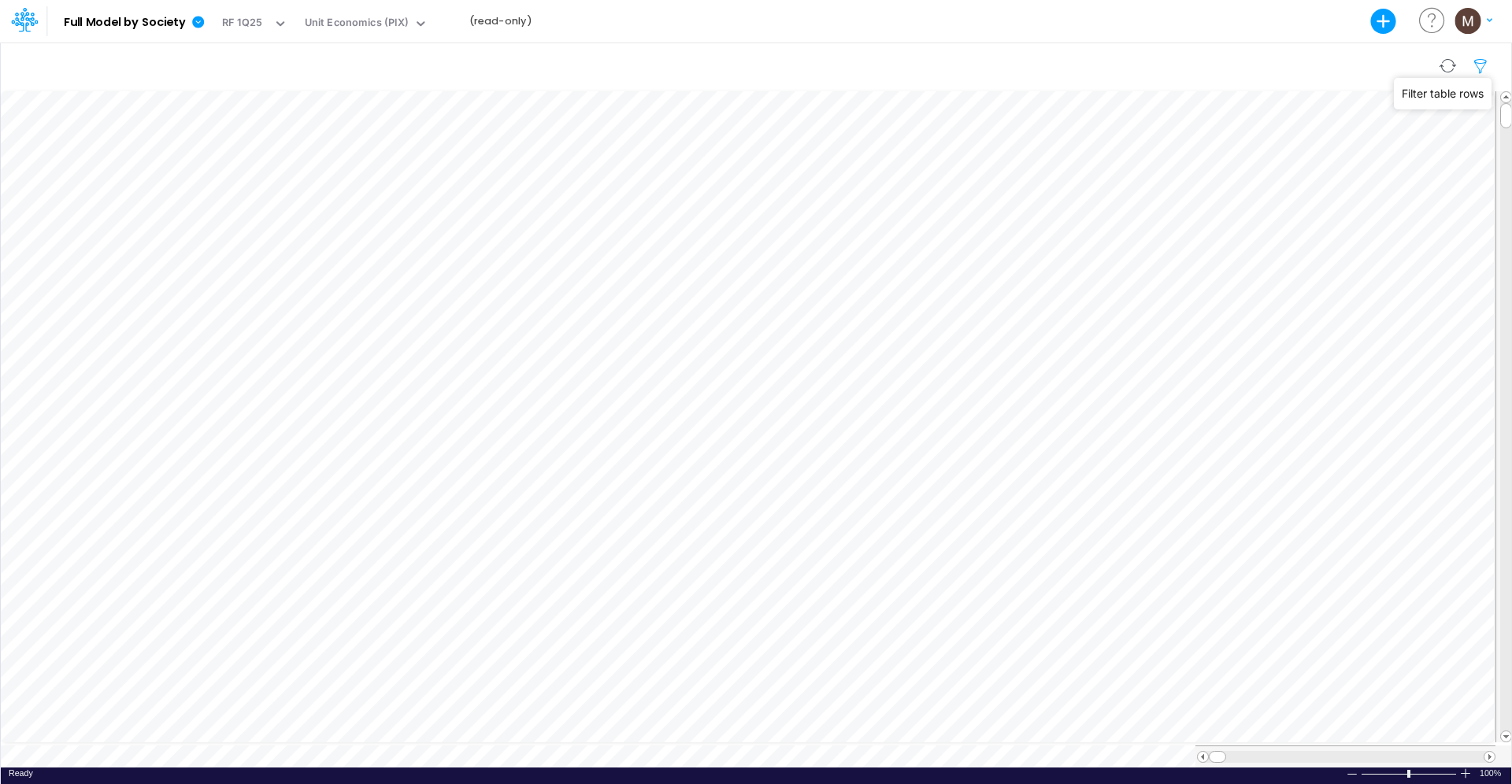 click at bounding box center [1481, 66] 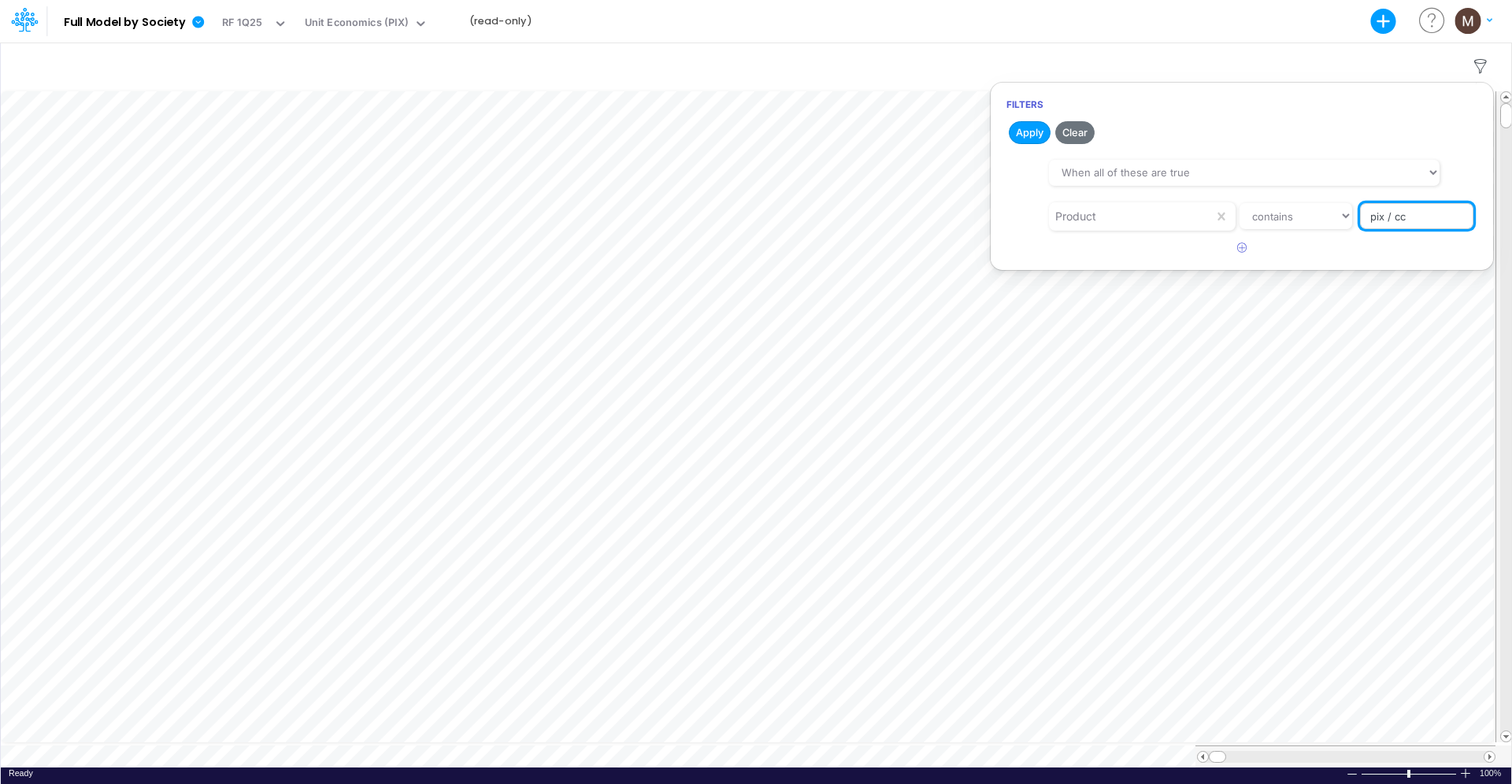 click on "pix / cc" at bounding box center (1417, 216) 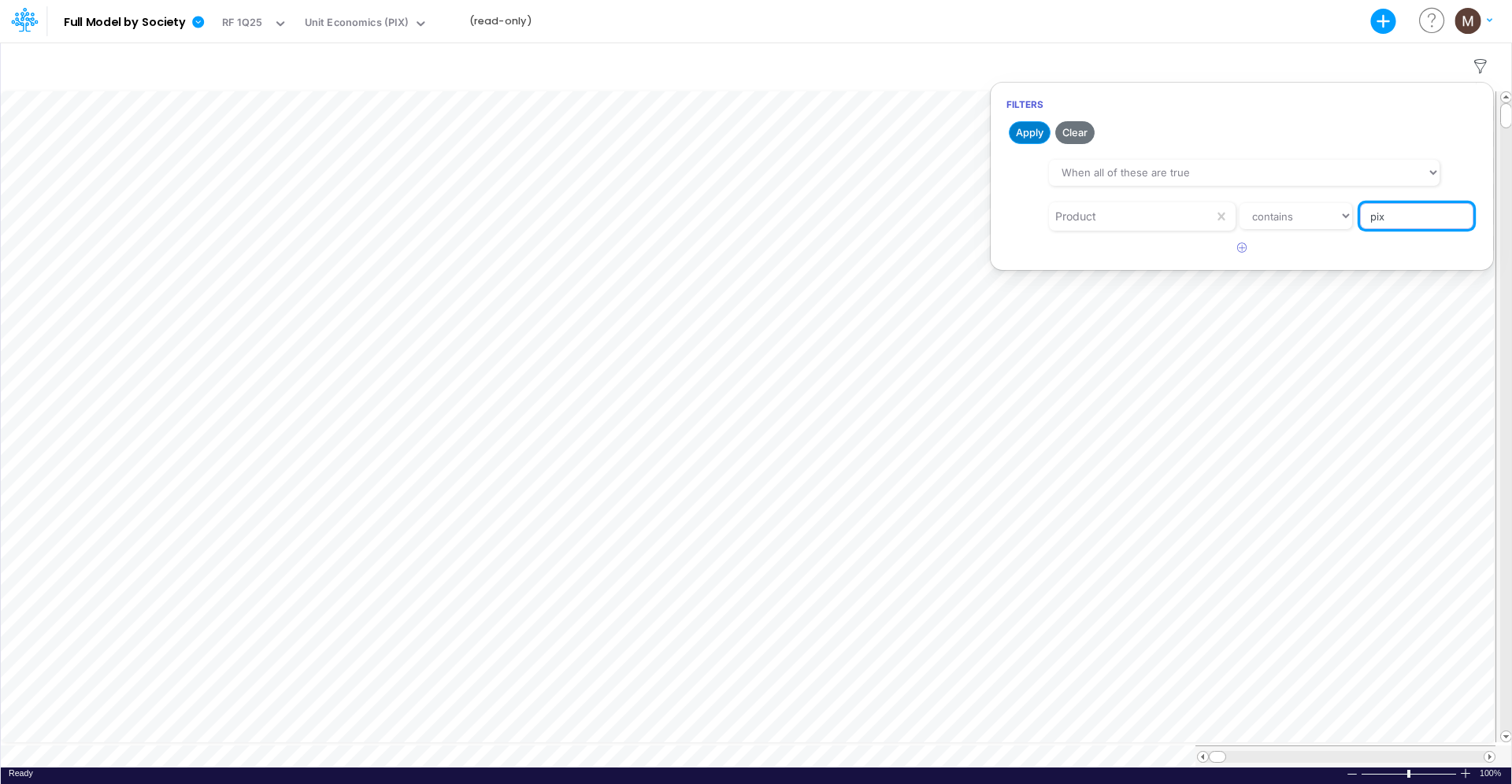 type on "pix" 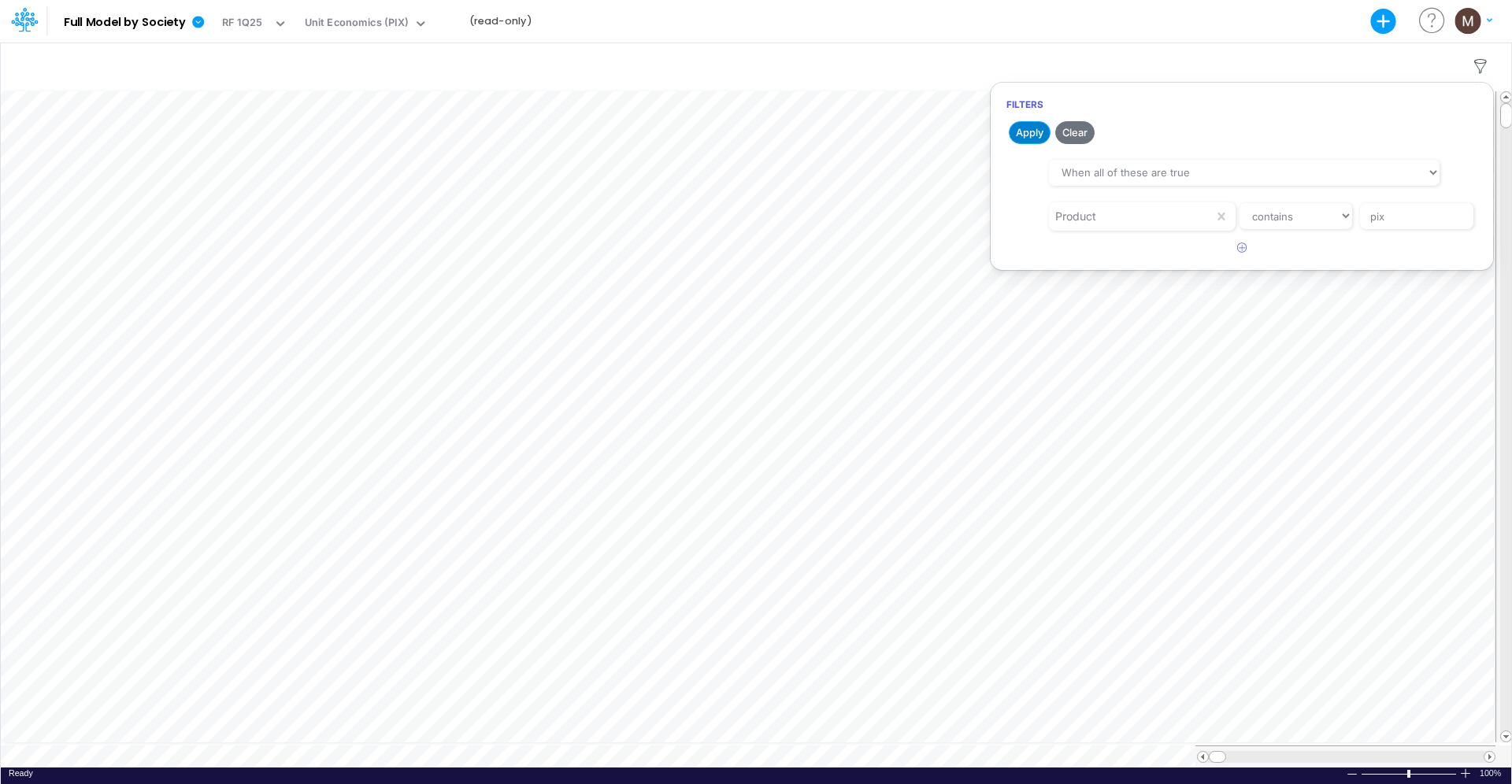 click on "Apply" at bounding box center [1029, 132] 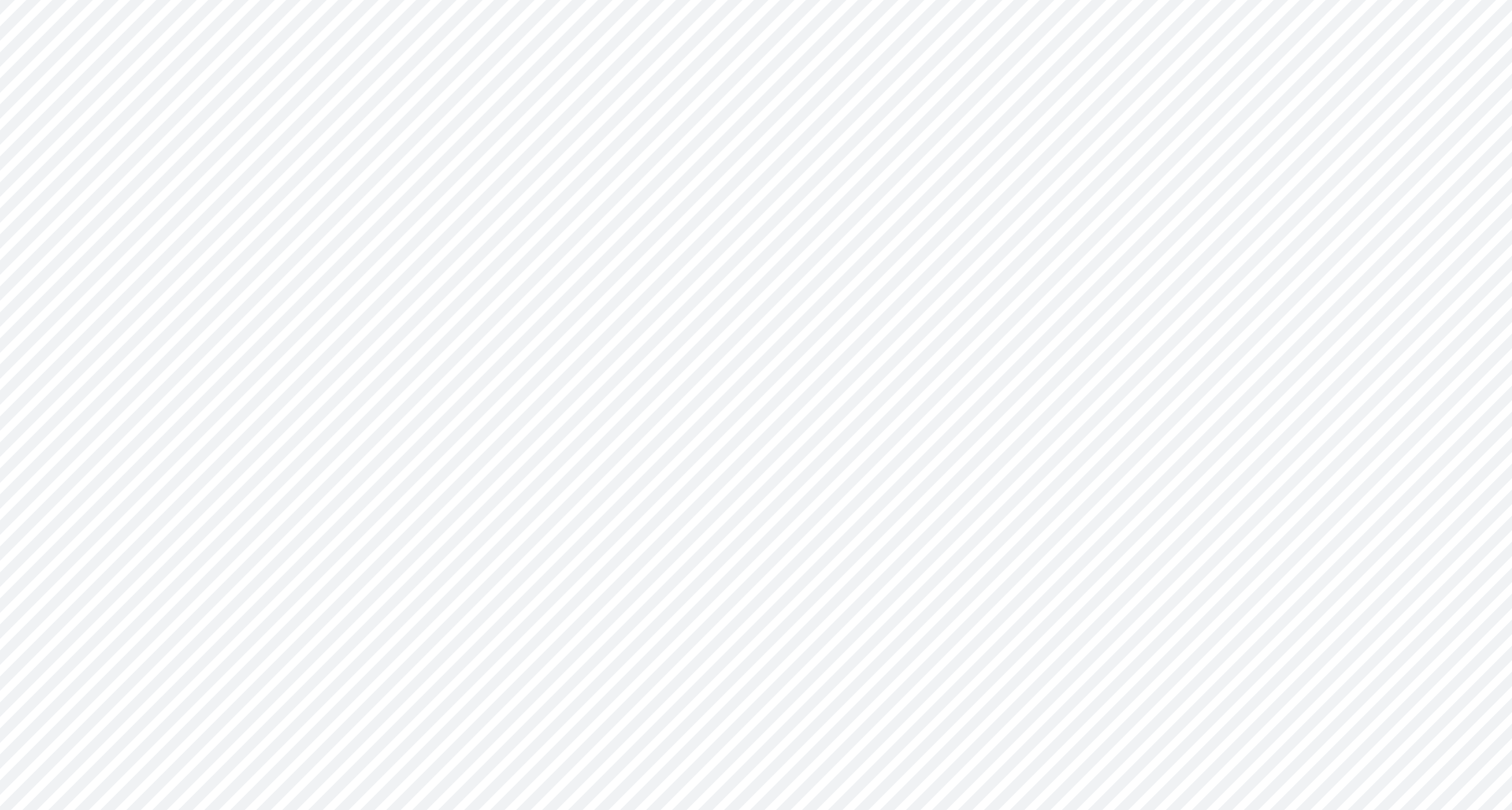 scroll, scrollTop: 0, scrollLeft: 0, axis: both 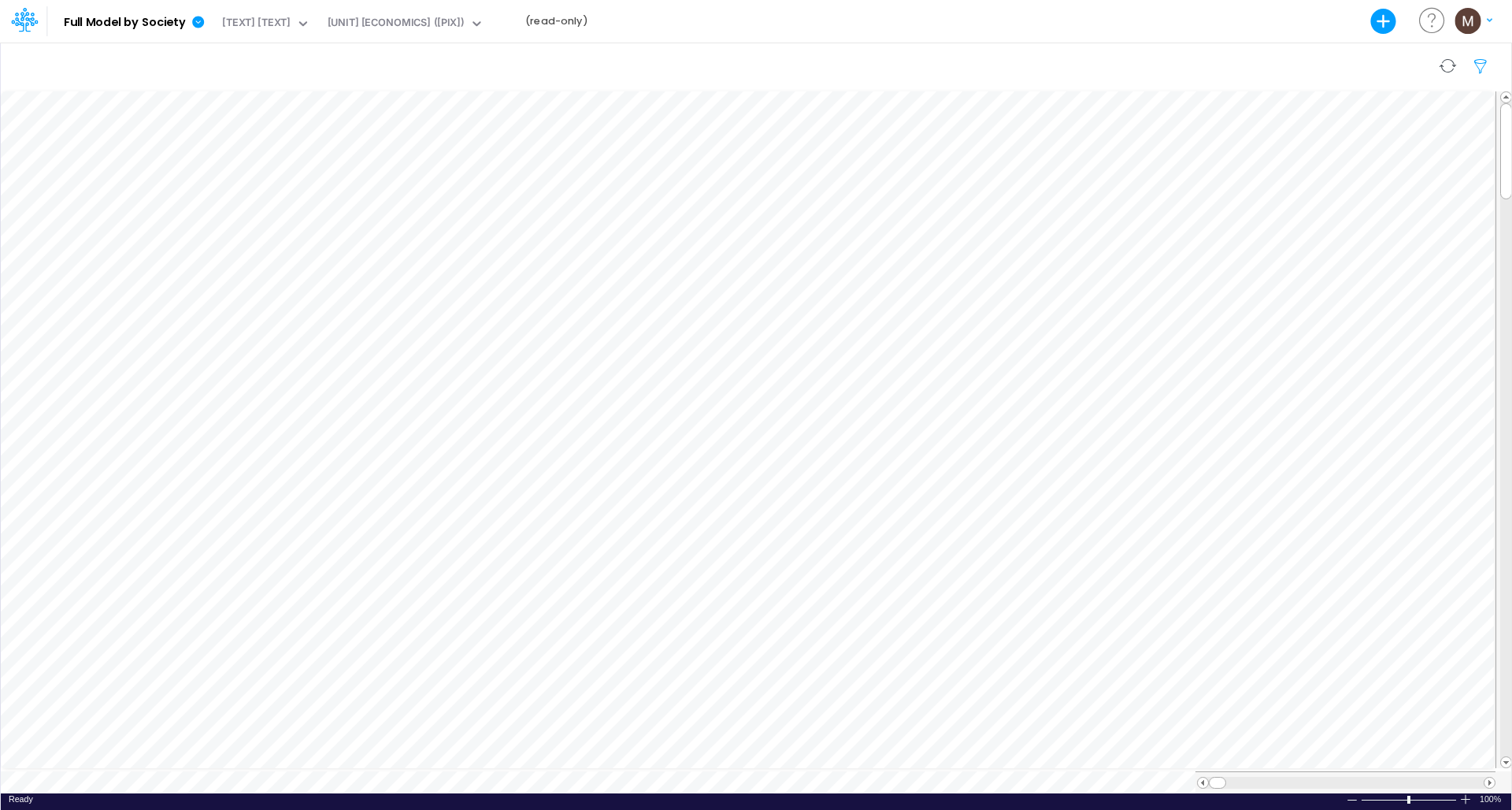 click at bounding box center [1481, 66] 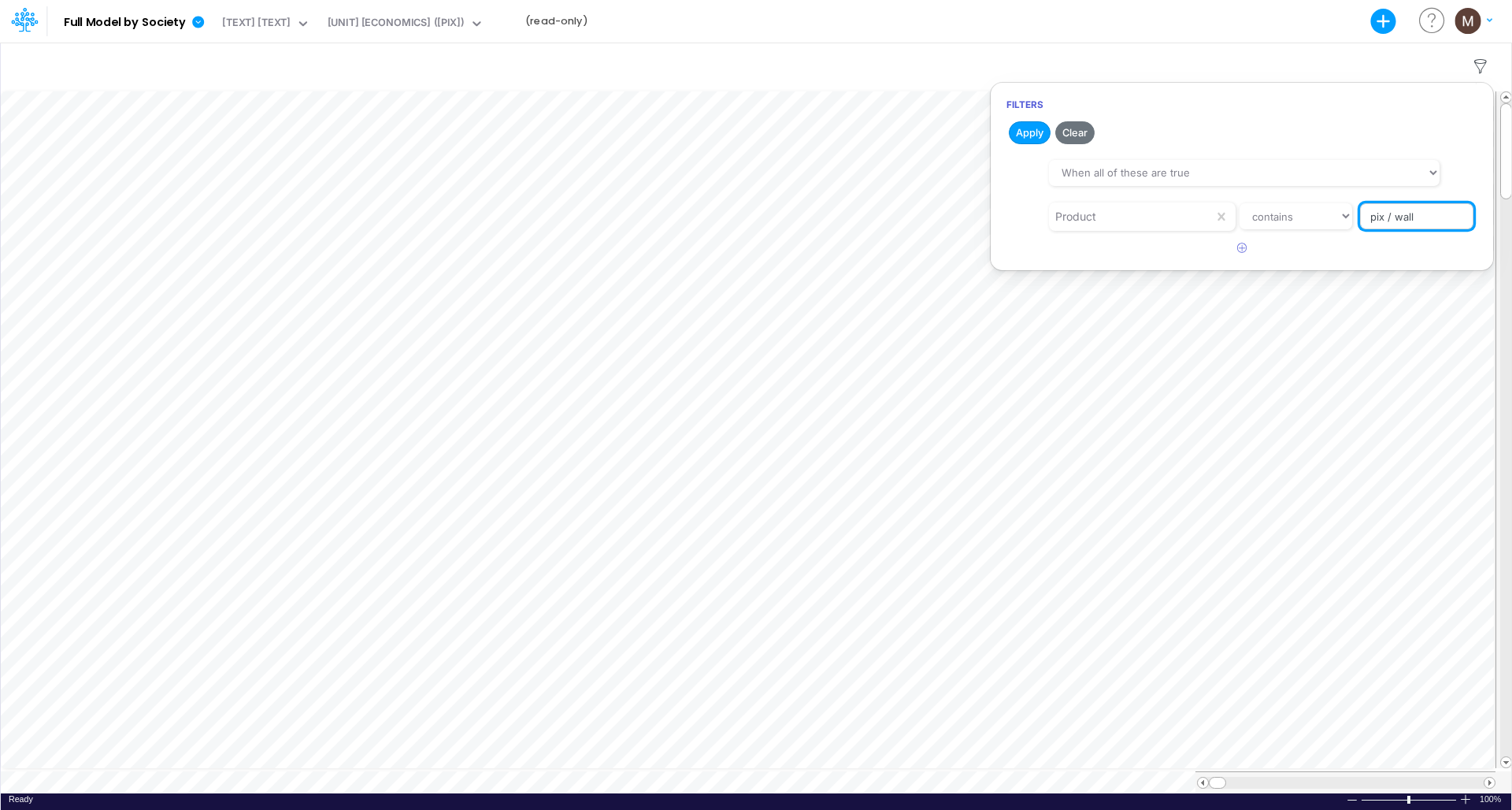 click on "pix / wall" at bounding box center [1417, 217] 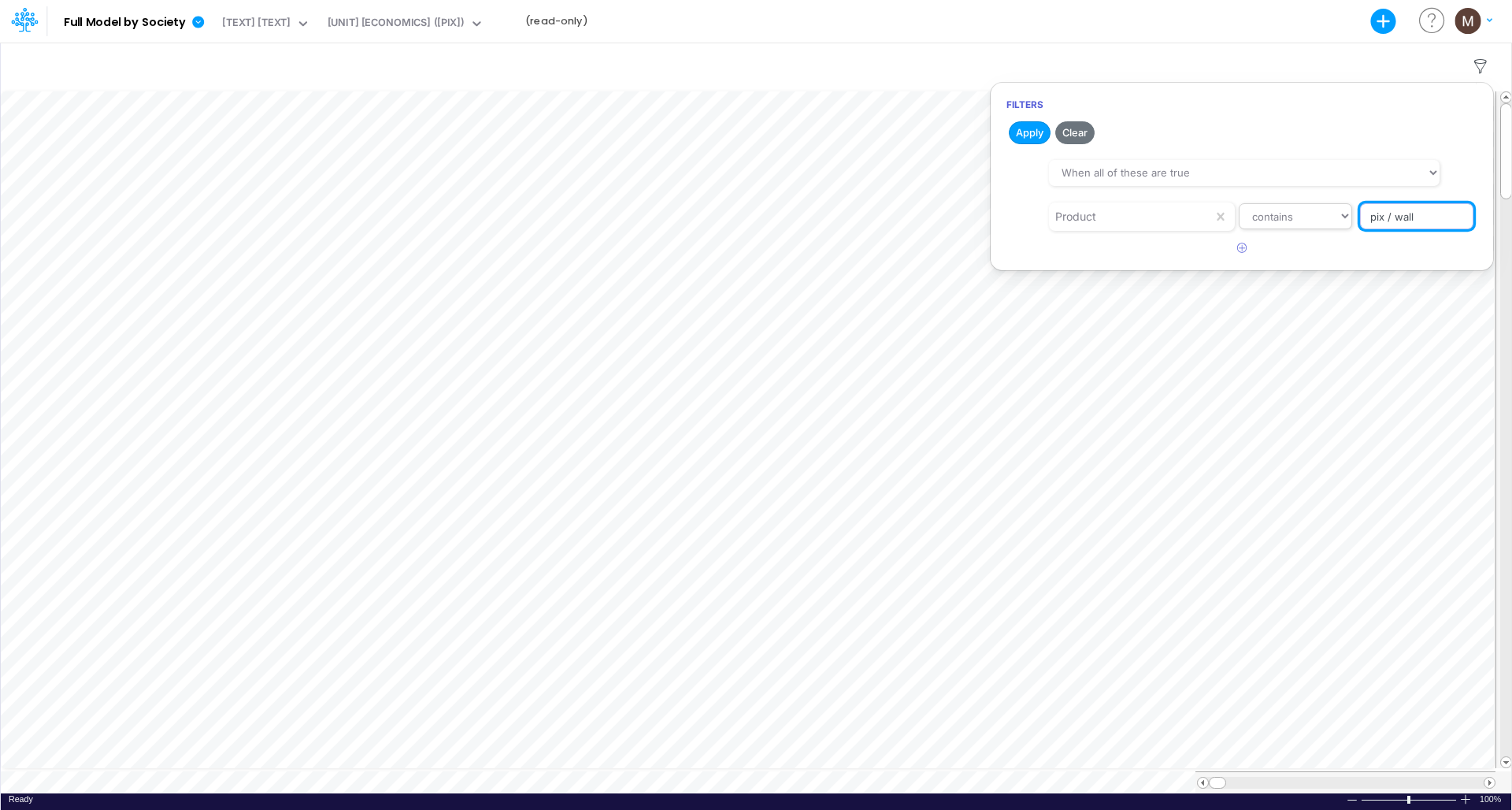drag, startPoint x: 1418, startPoint y: 215, endPoint x: 1284, endPoint y: 212, distance: 134.03358 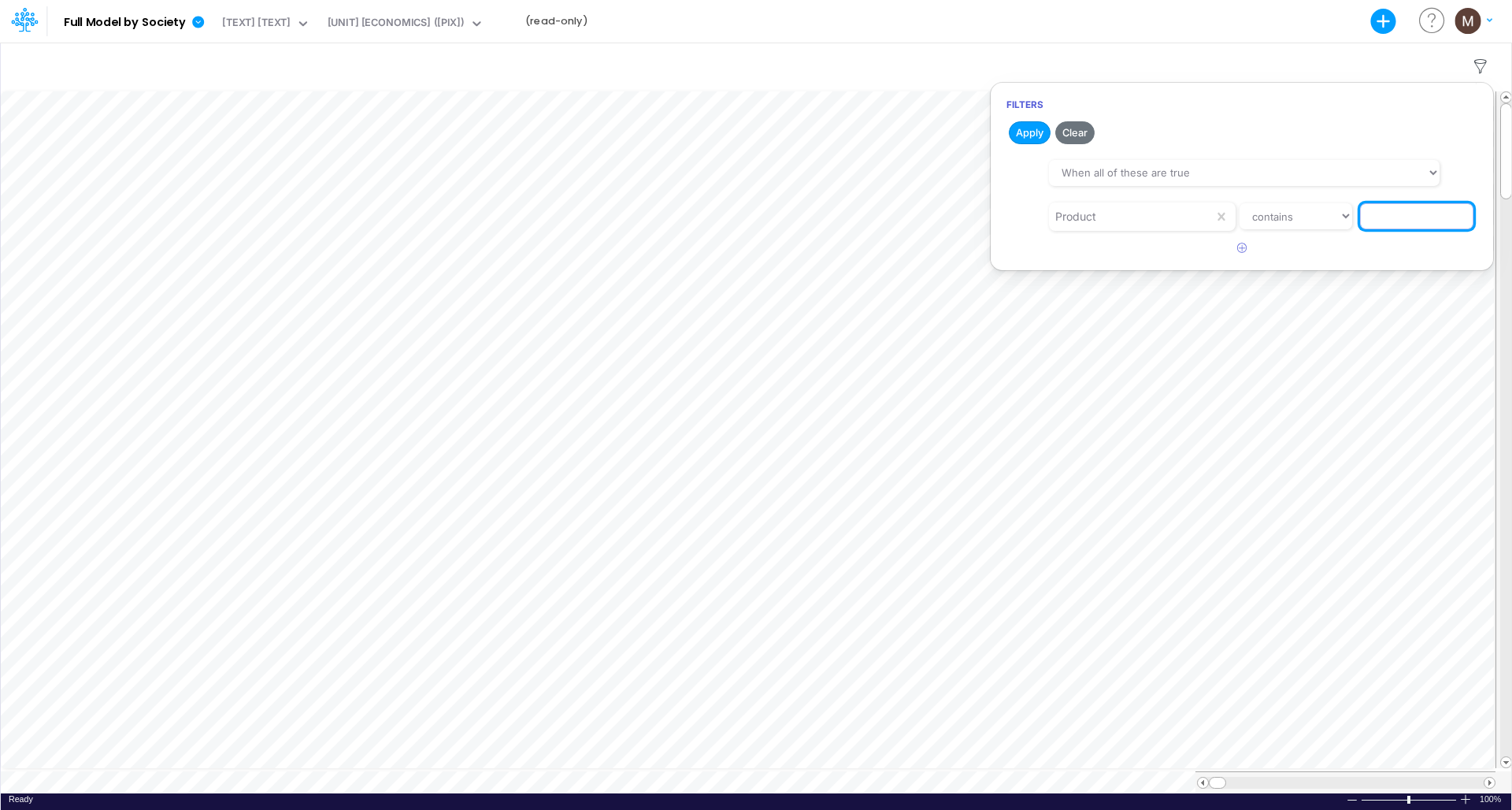 type 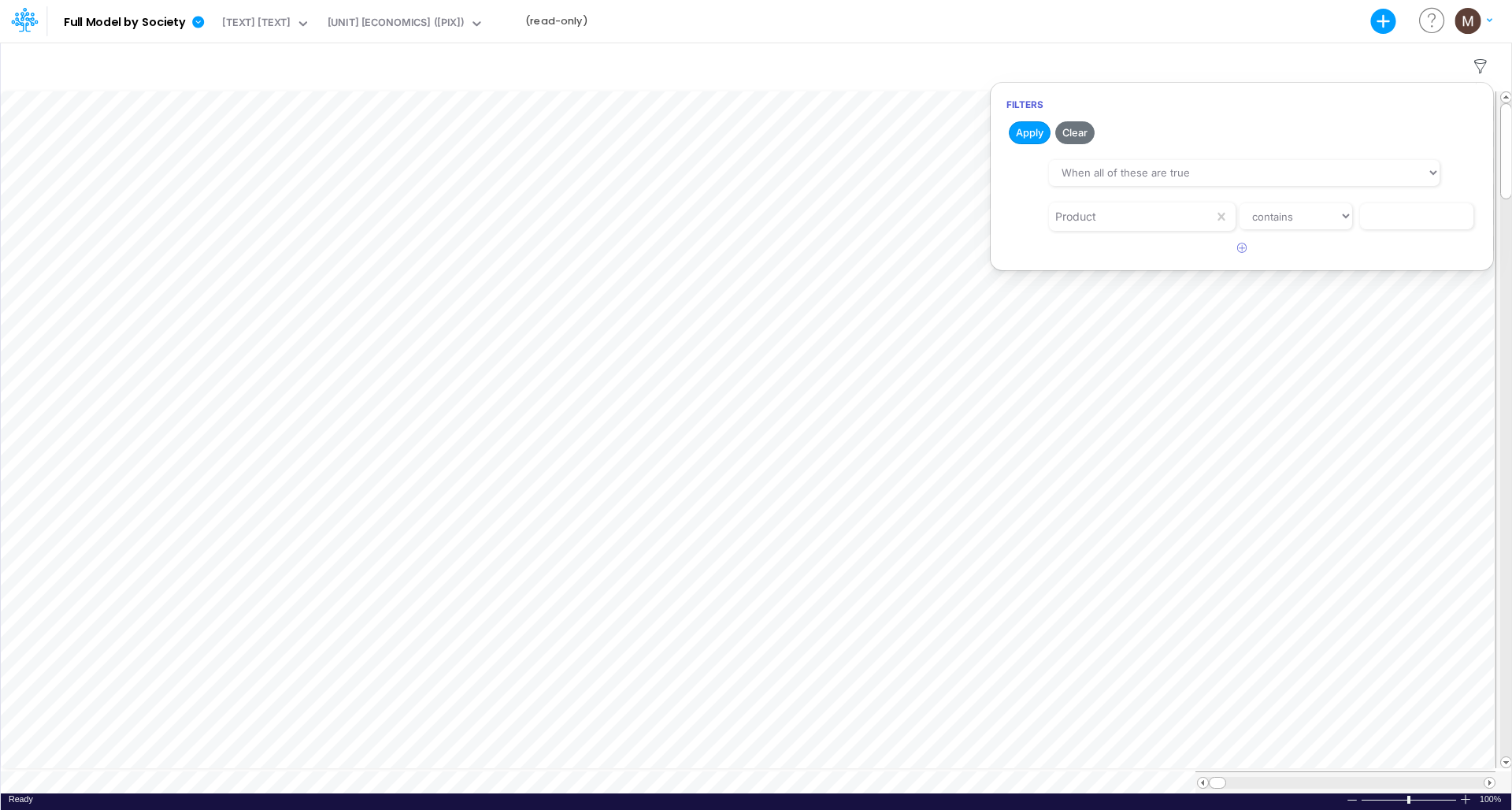 click on "Apply Clear" at bounding box center [1242, 132] 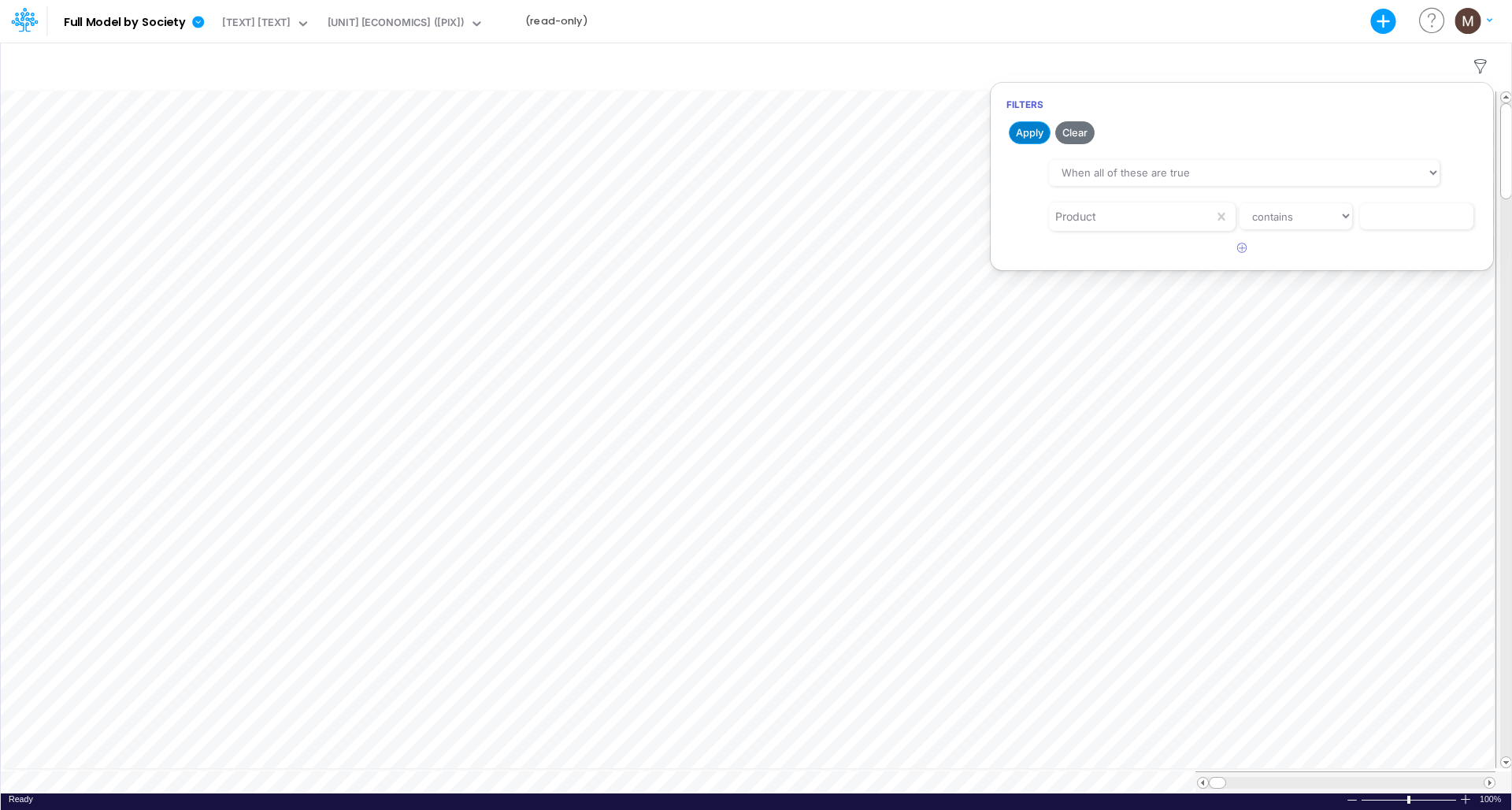 click on "Apply" at bounding box center [1029, 132] 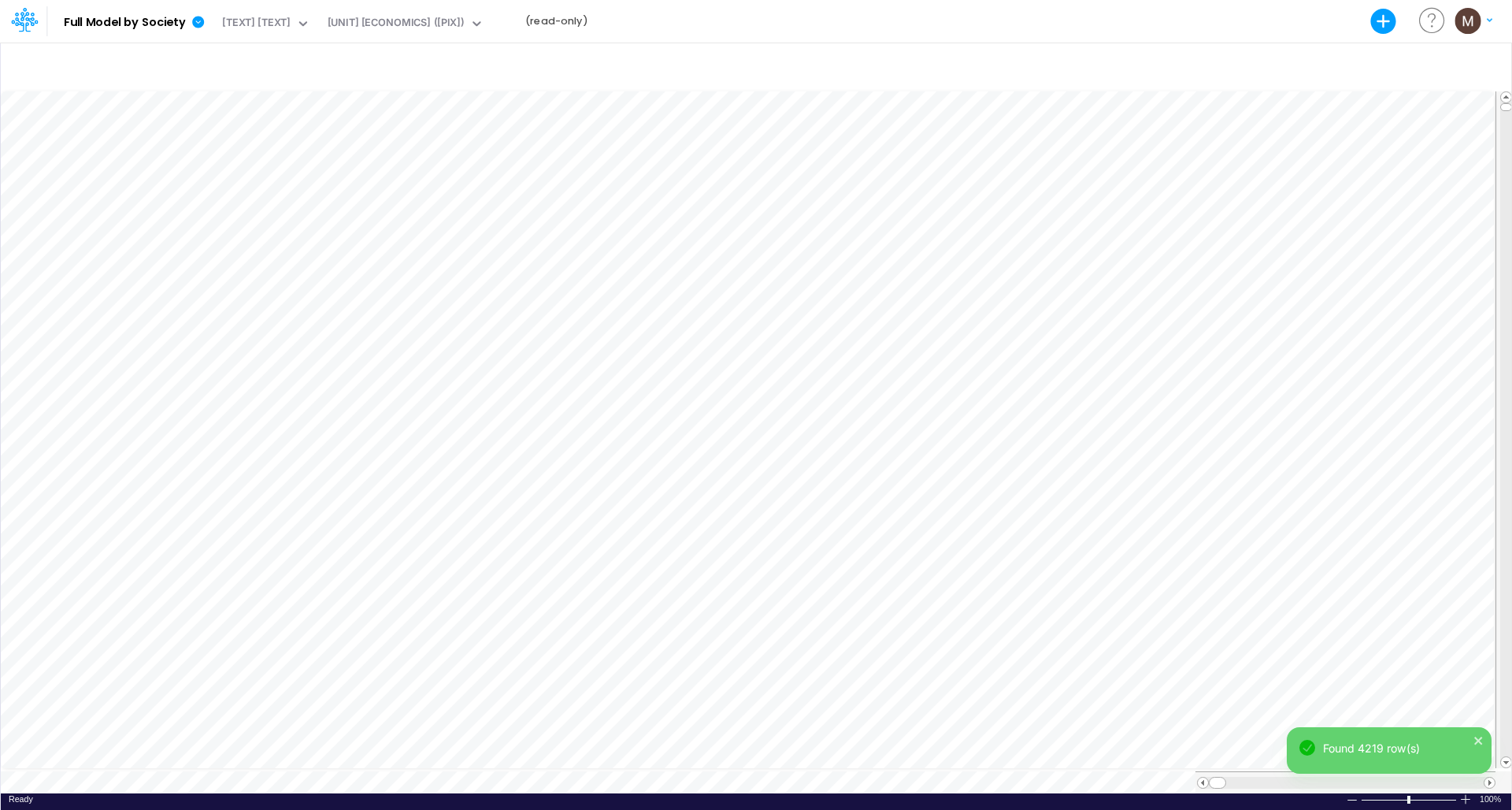 scroll, scrollTop: 8, scrollLeft: 2, axis: both 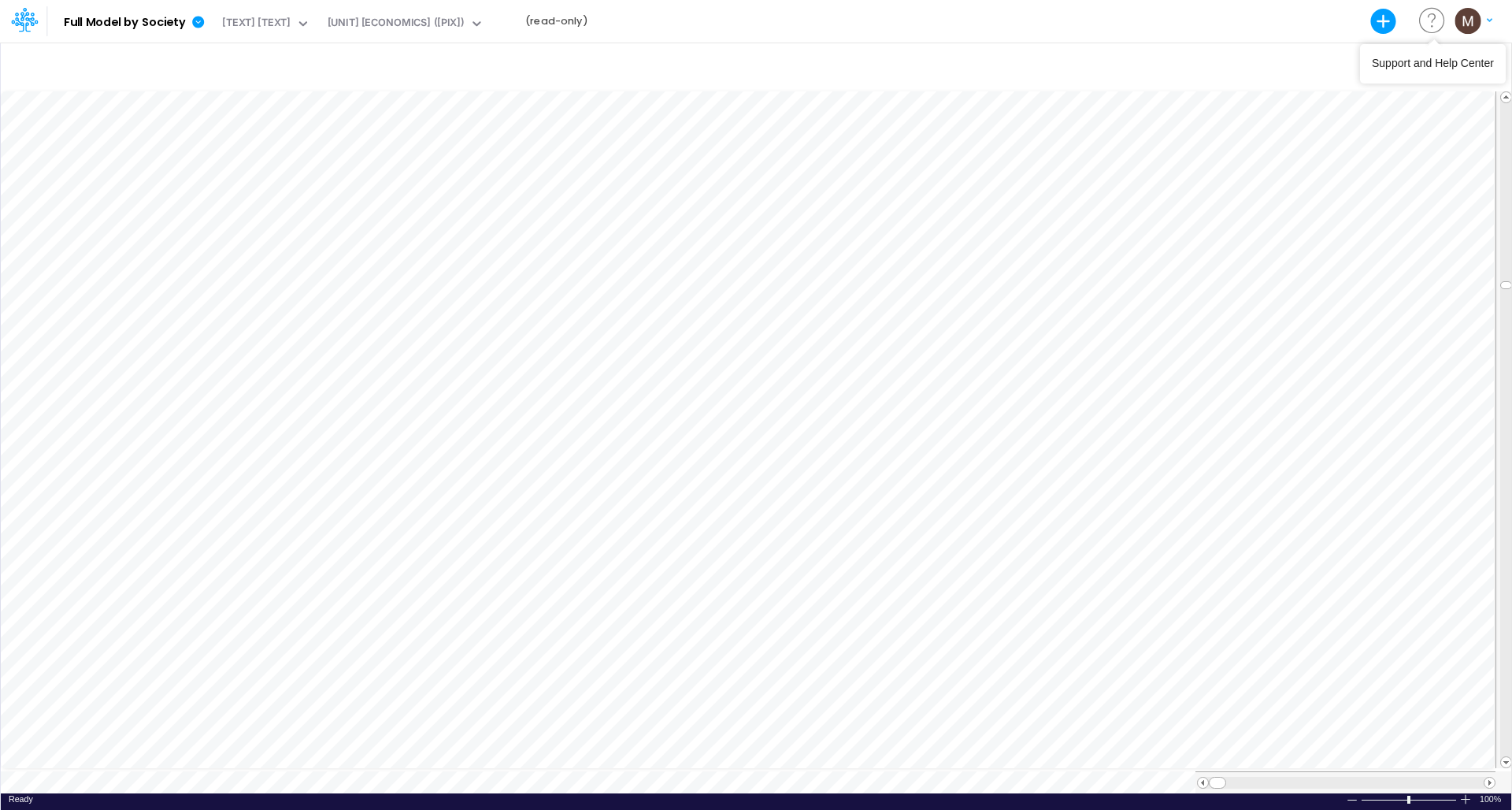 click at bounding box center [756, 66] 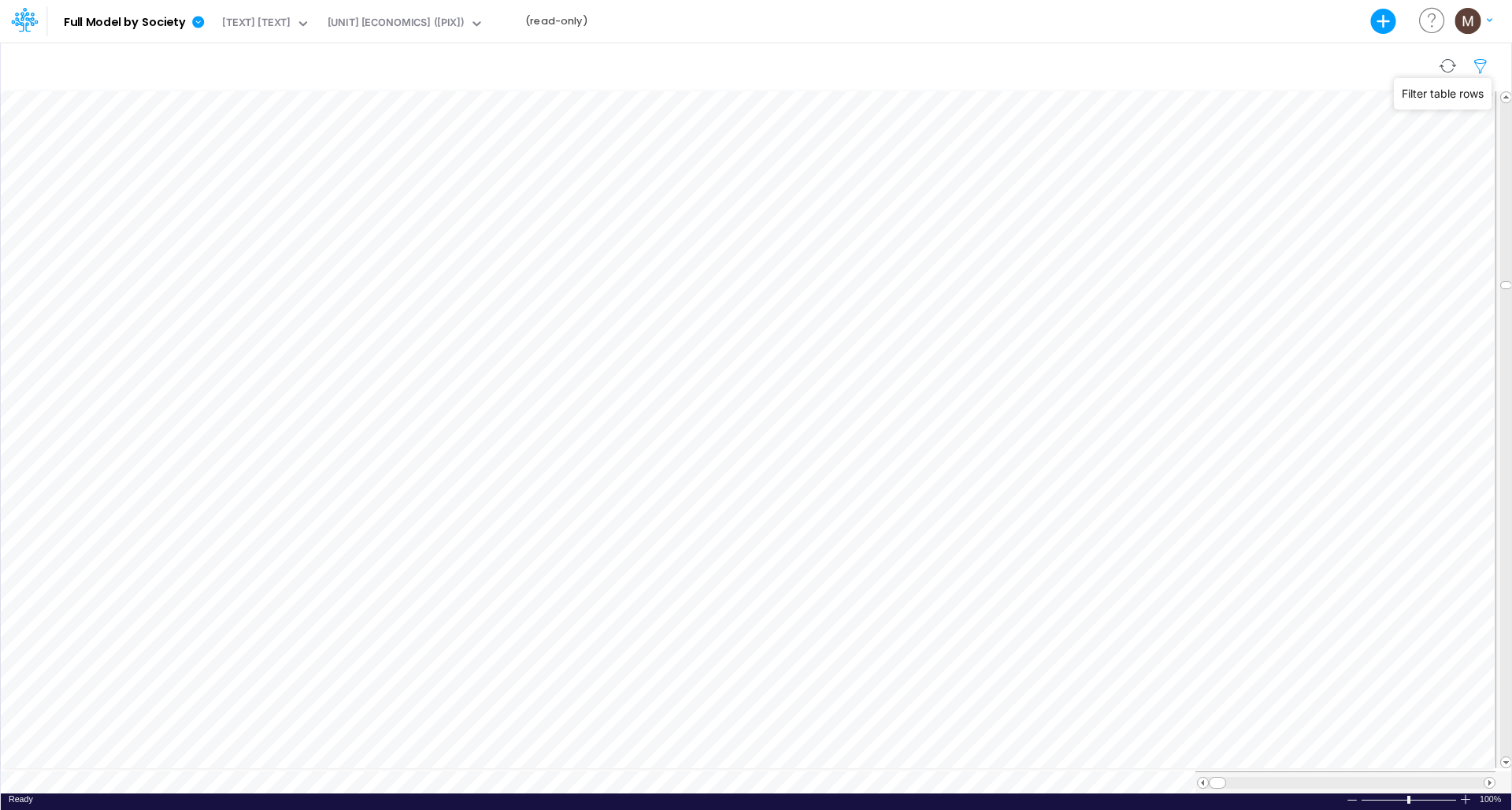 click at bounding box center (1481, 66) 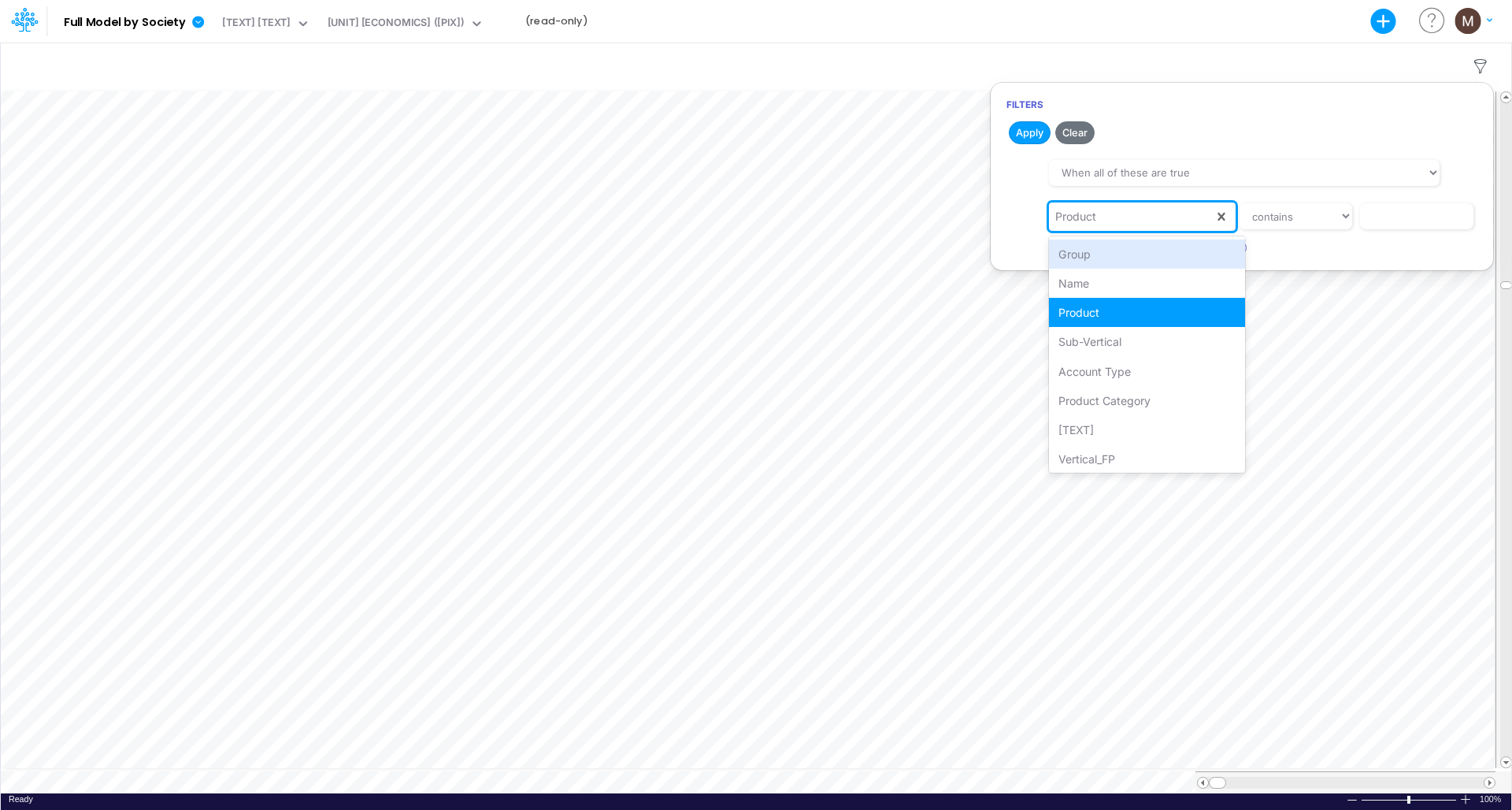 click on "Product" at bounding box center [1076, 216] 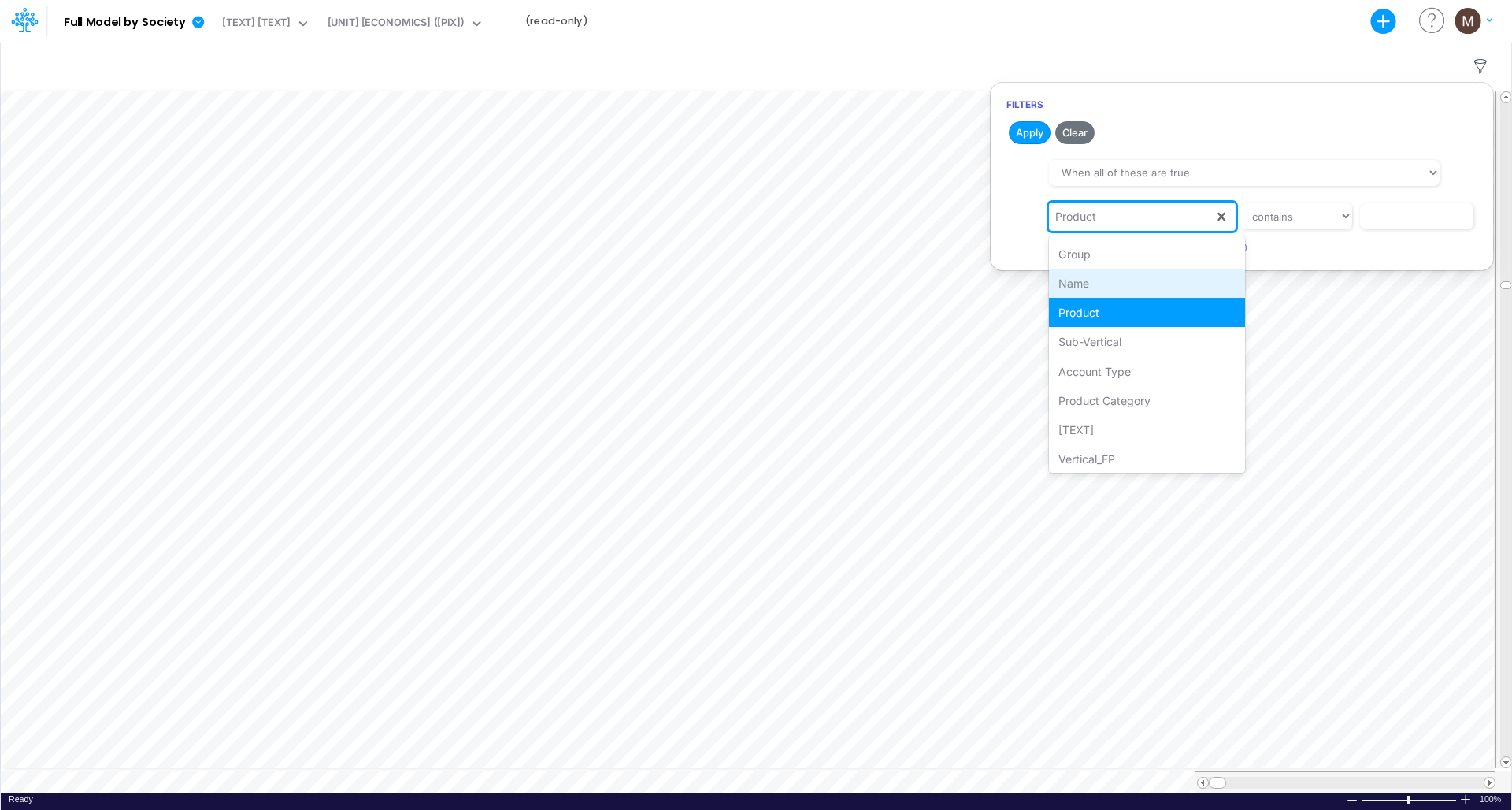click on "Name" at bounding box center [1147, 283] 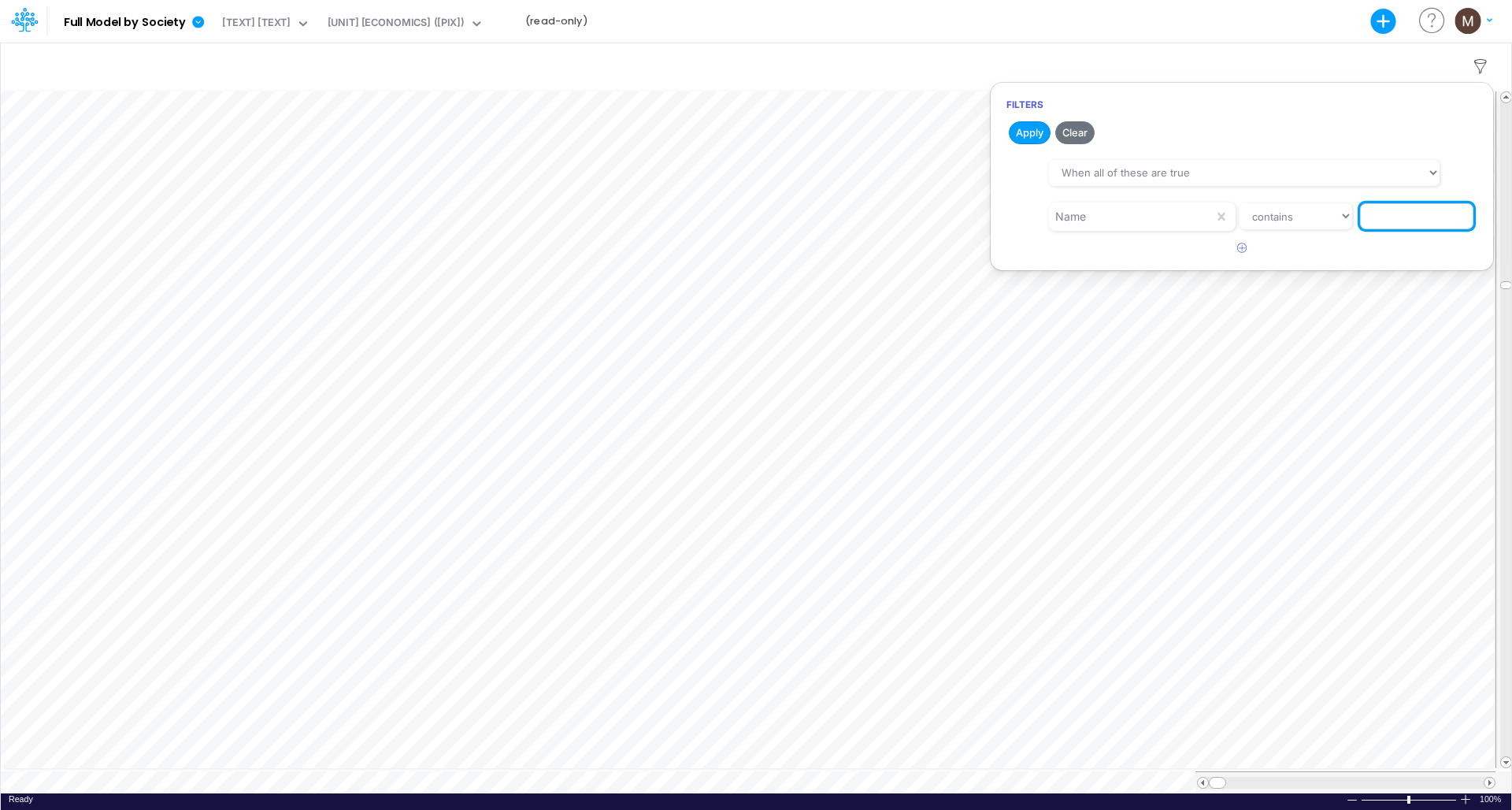 click at bounding box center (1417, 217) 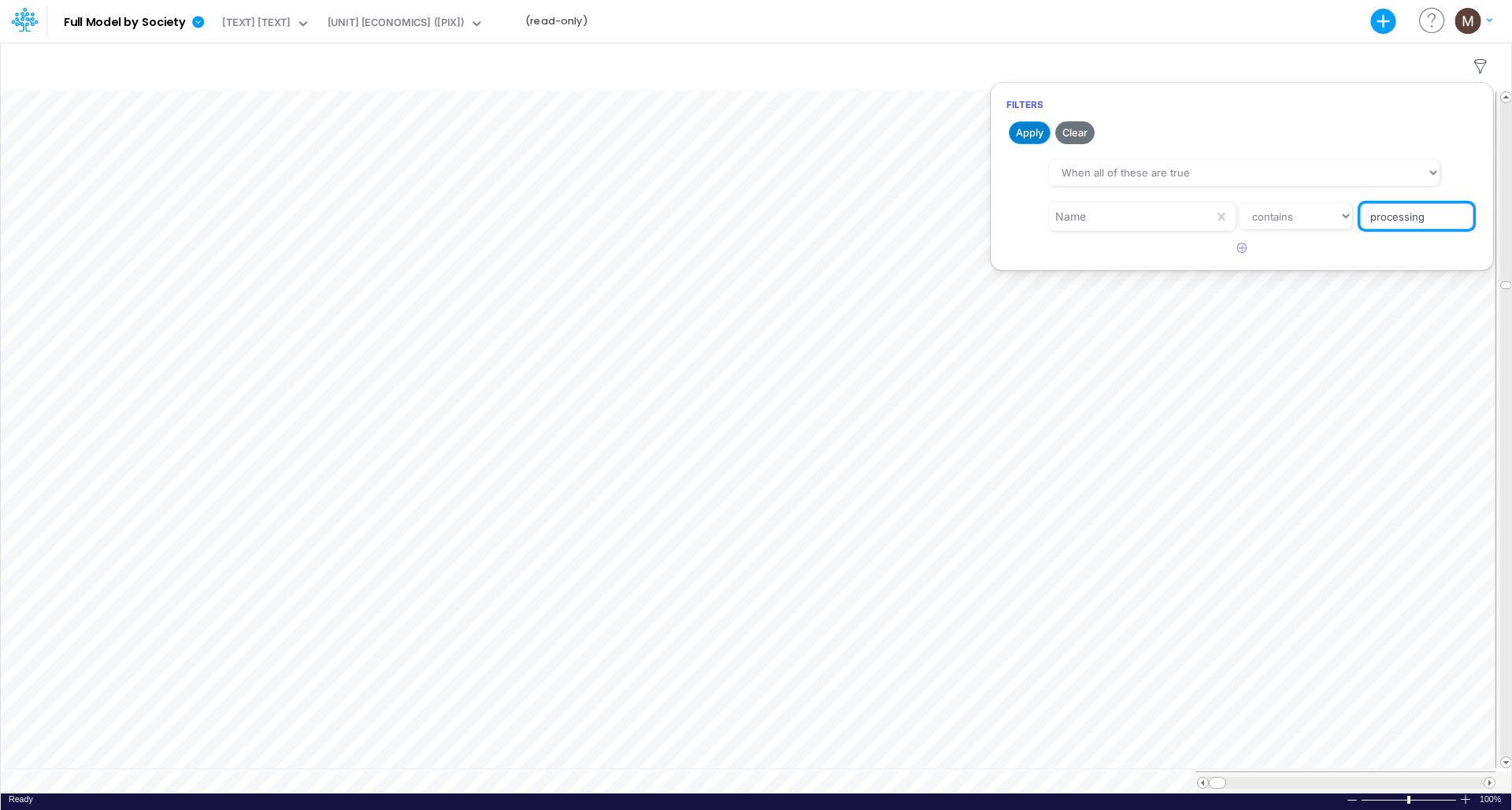 type on "processing" 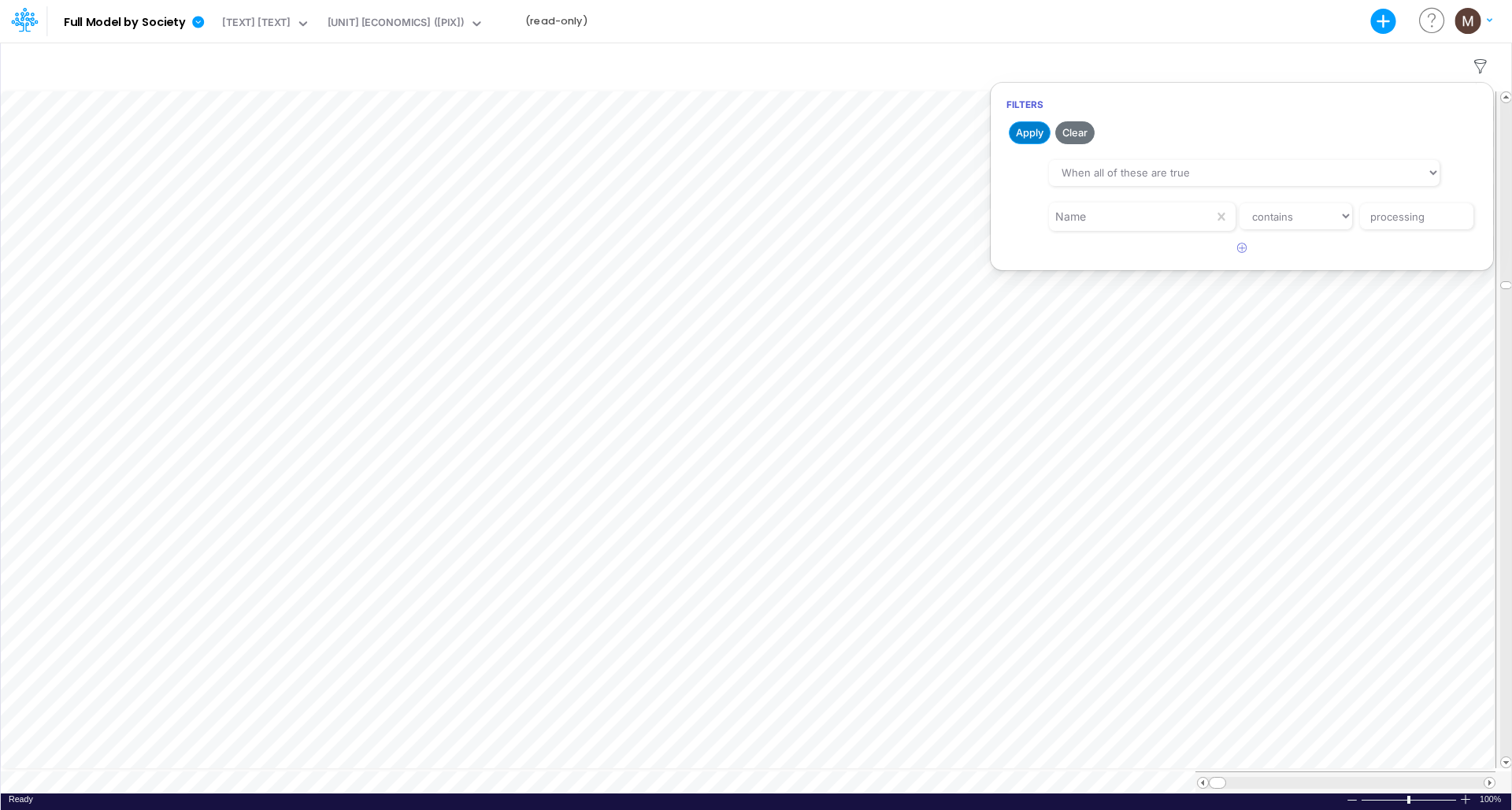 click on "Apply" at bounding box center (1029, 132) 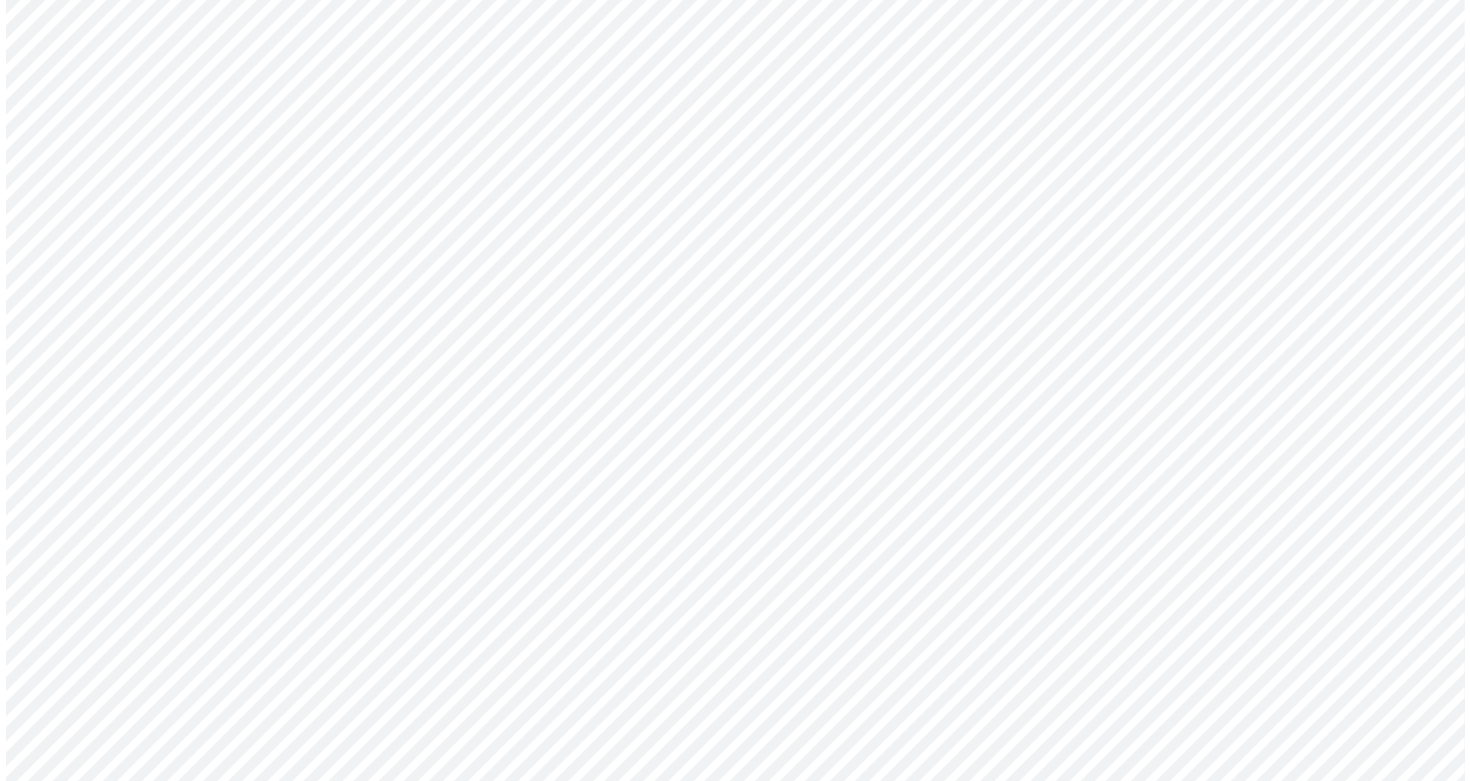 scroll, scrollTop: 0, scrollLeft: 0, axis: both 